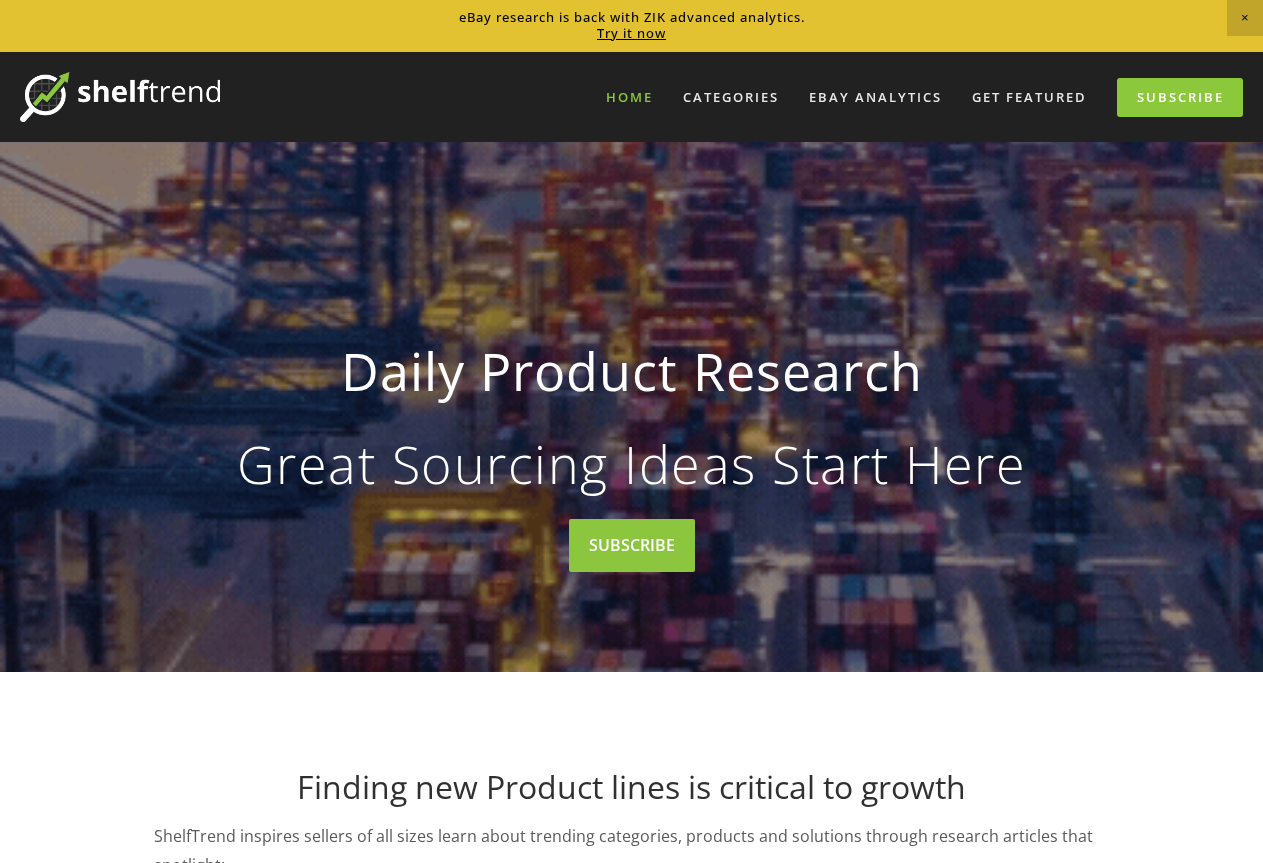 scroll, scrollTop: 0, scrollLeft: 0, axis: both 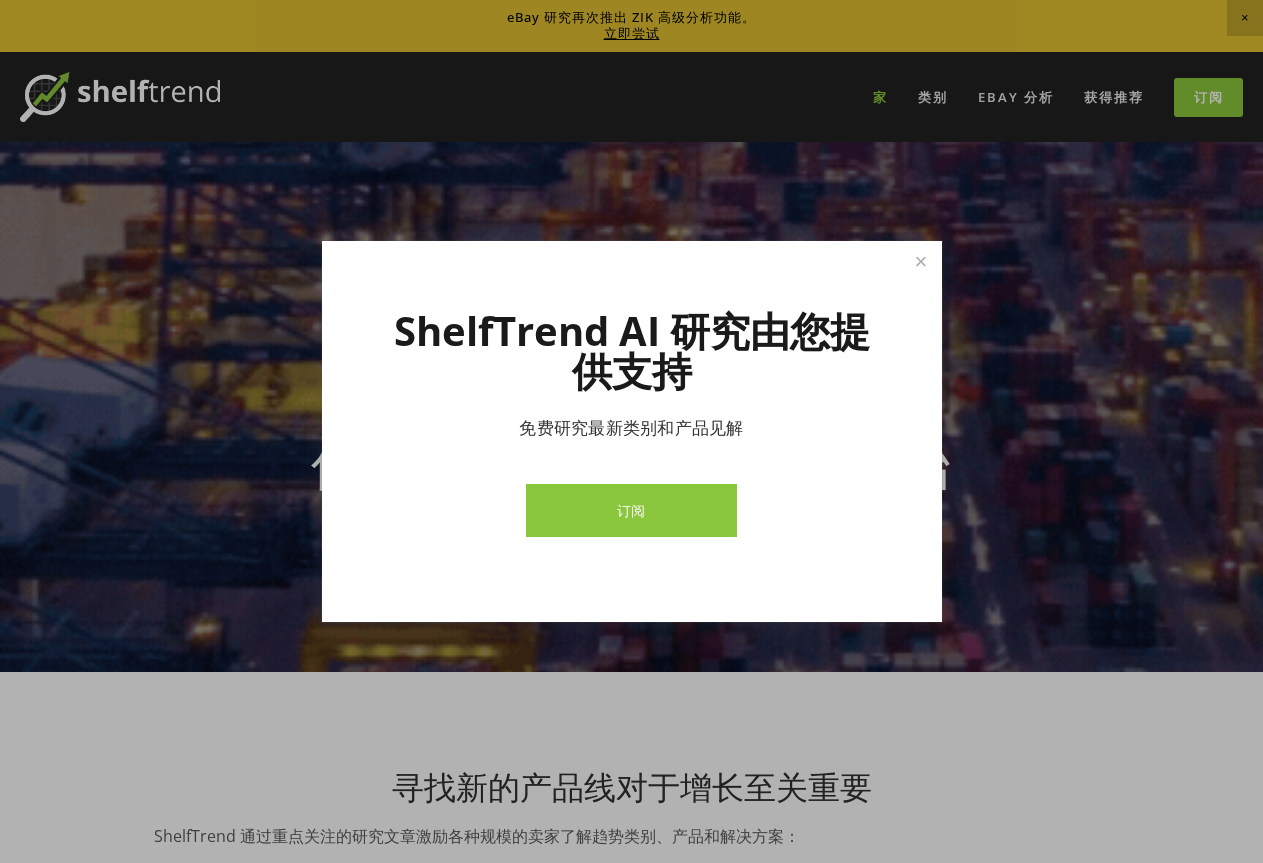 click on "订阅" at bounding box center [631, 510] 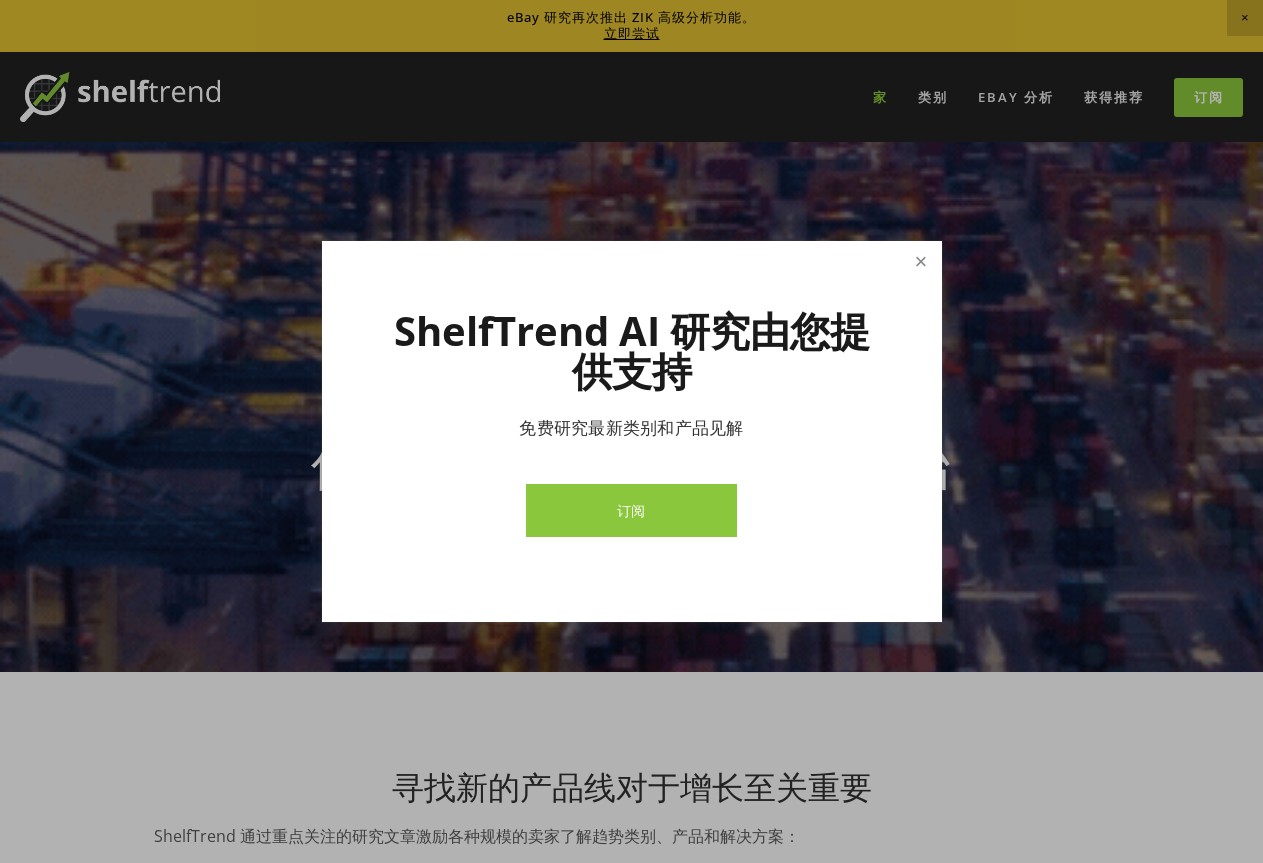 click at bounding box center (920, 261) 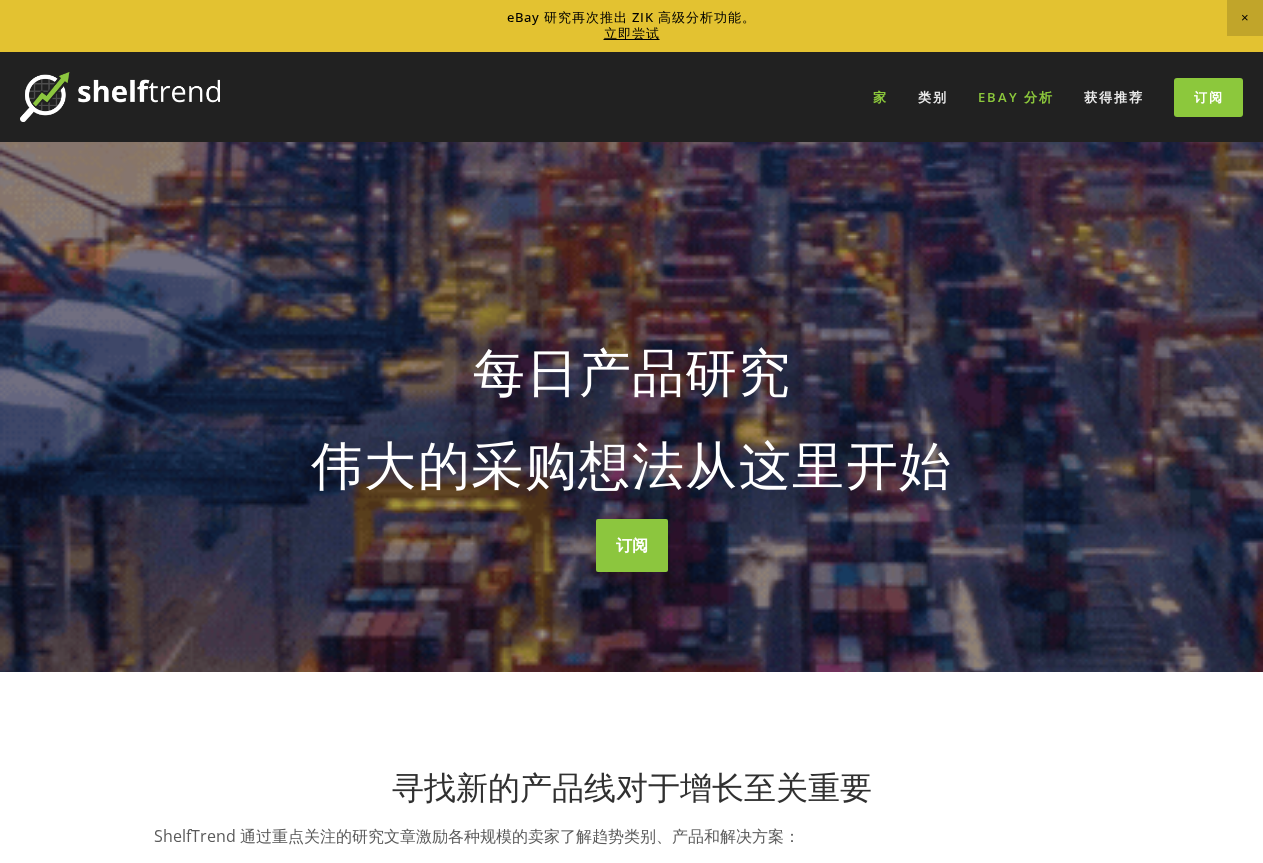 click on "eBay 分析" at bounding box center (1016, 97) 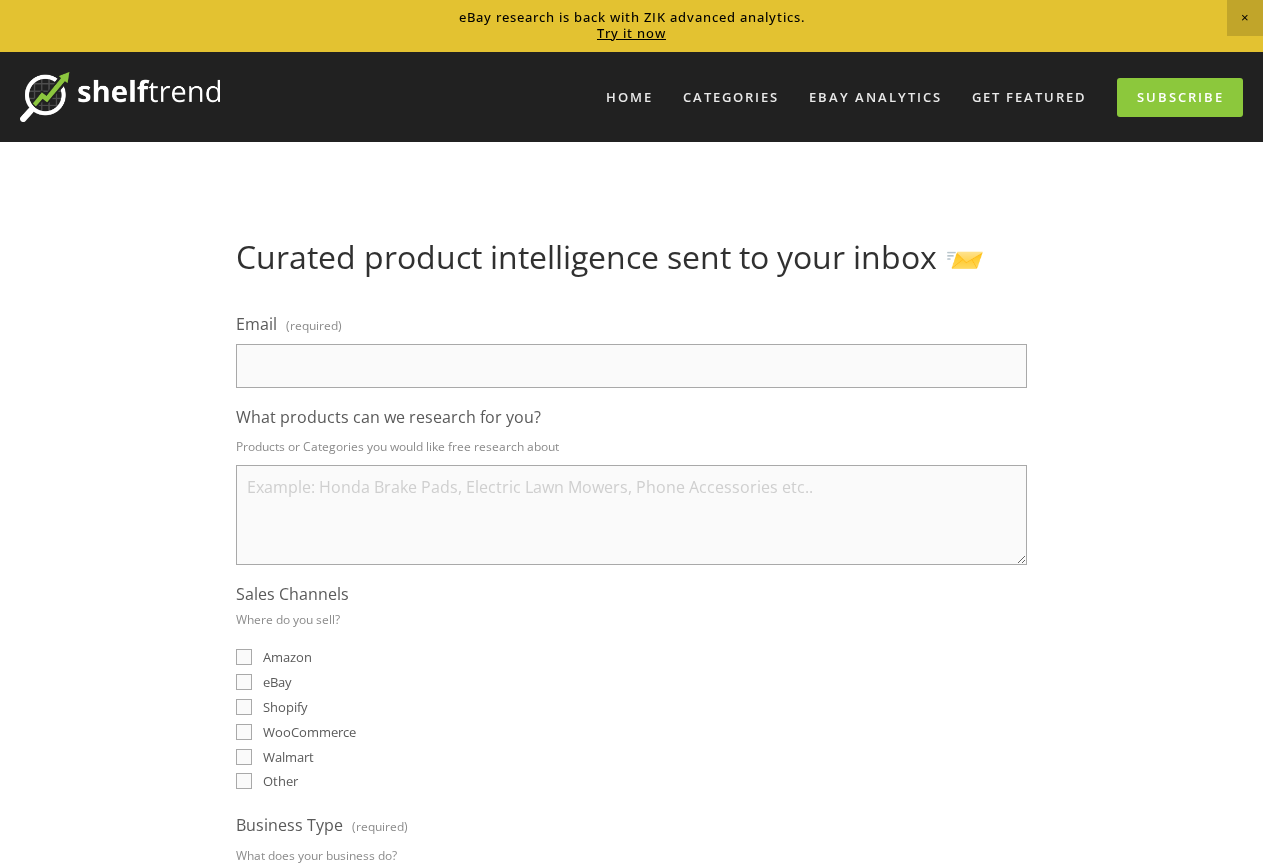 scroll, scrollTop: 0, scrollLeft: 0, axis: both 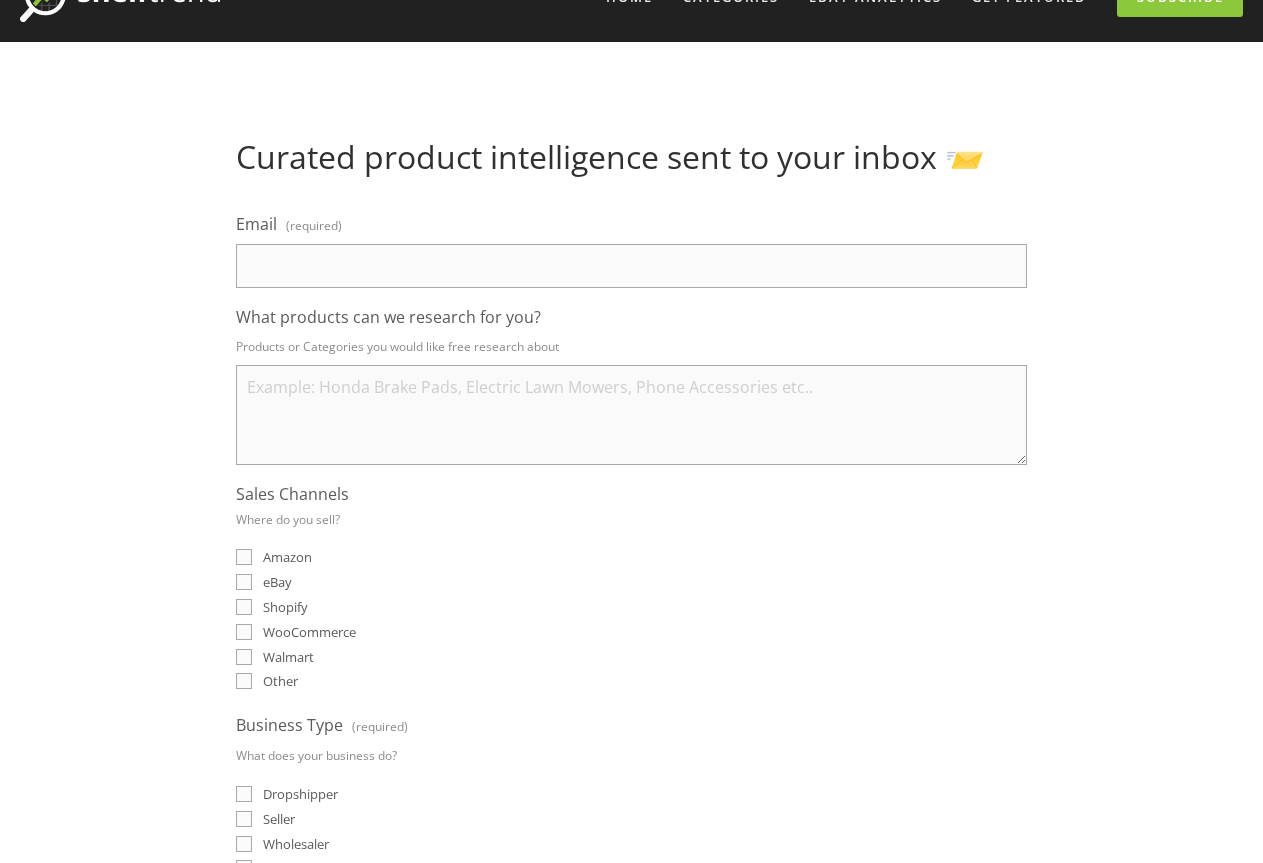 click on "What products can we research for you?" at bounding box center [631, 415] 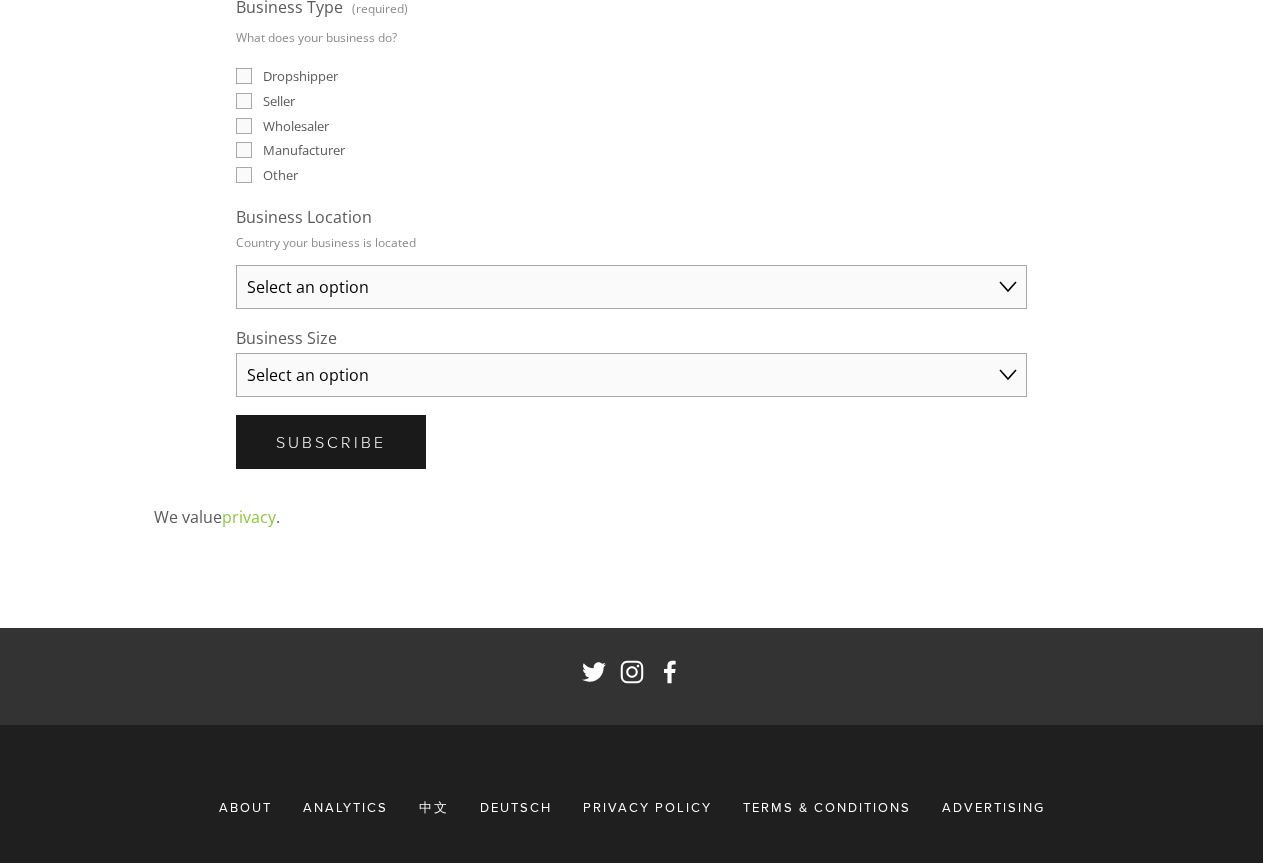 scroll, scrollTop: 868, scrollLeft: 0, axis: vertical 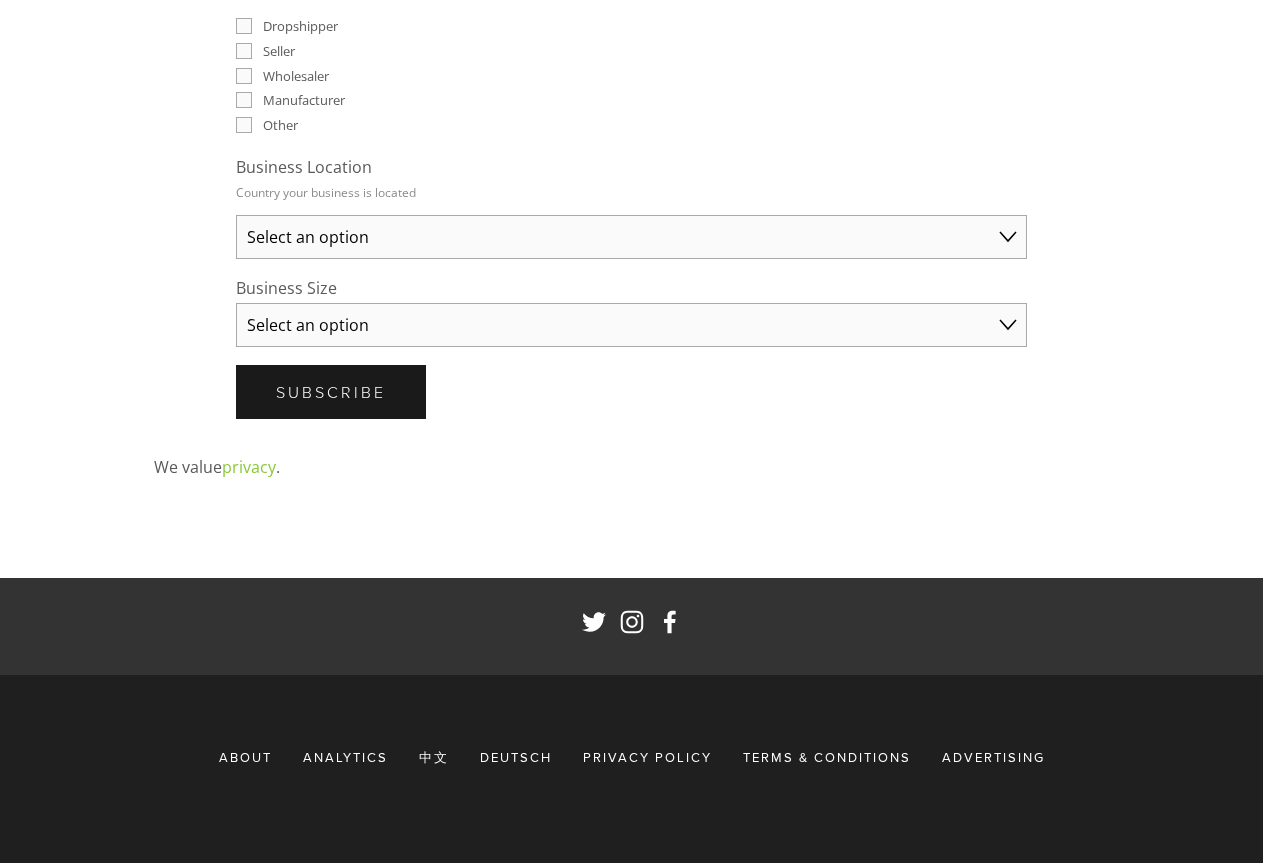 click on "中文" at bounding box center [434, 757] 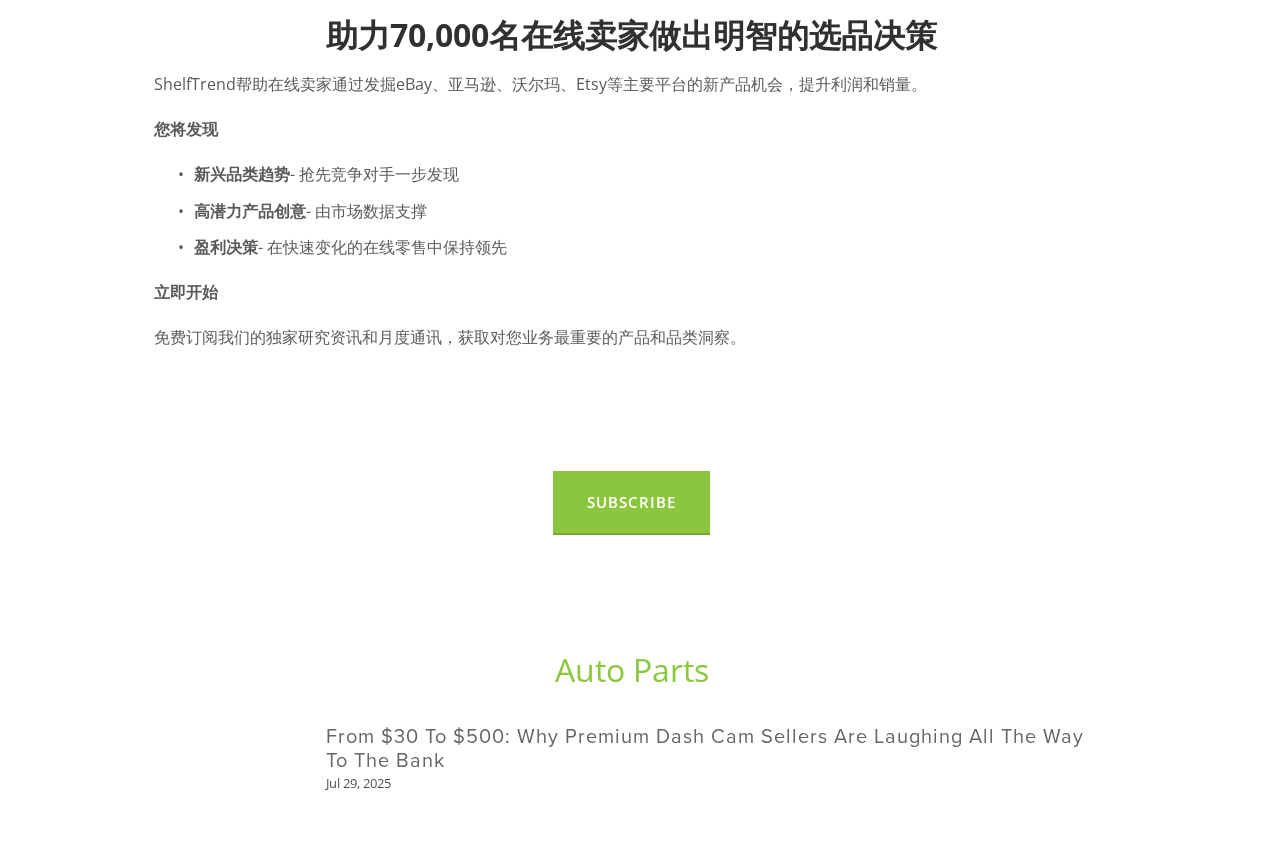 scroll, scrollTop: 1152, scrollLeft: 0, axis: vertical 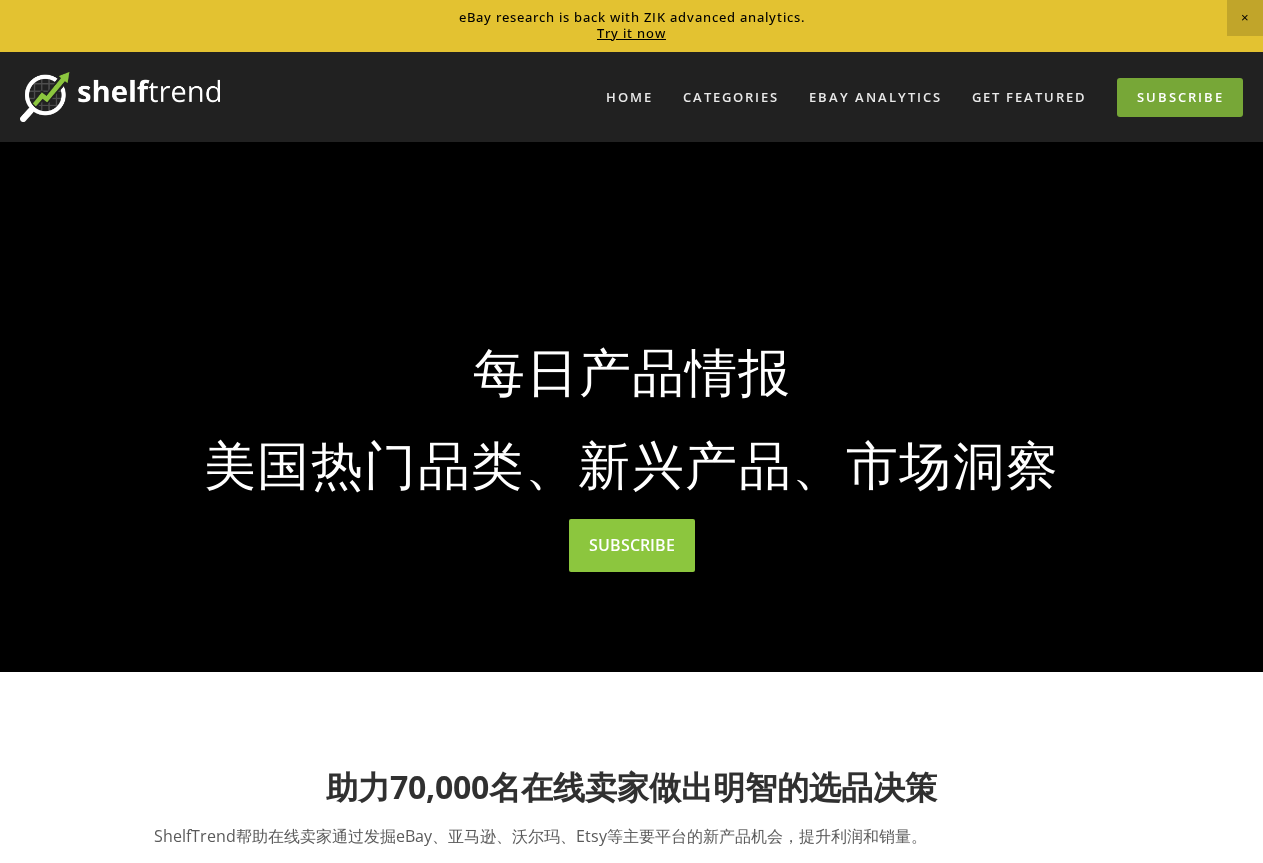 click on "Subscribe" at bounding box center (1180, 97) 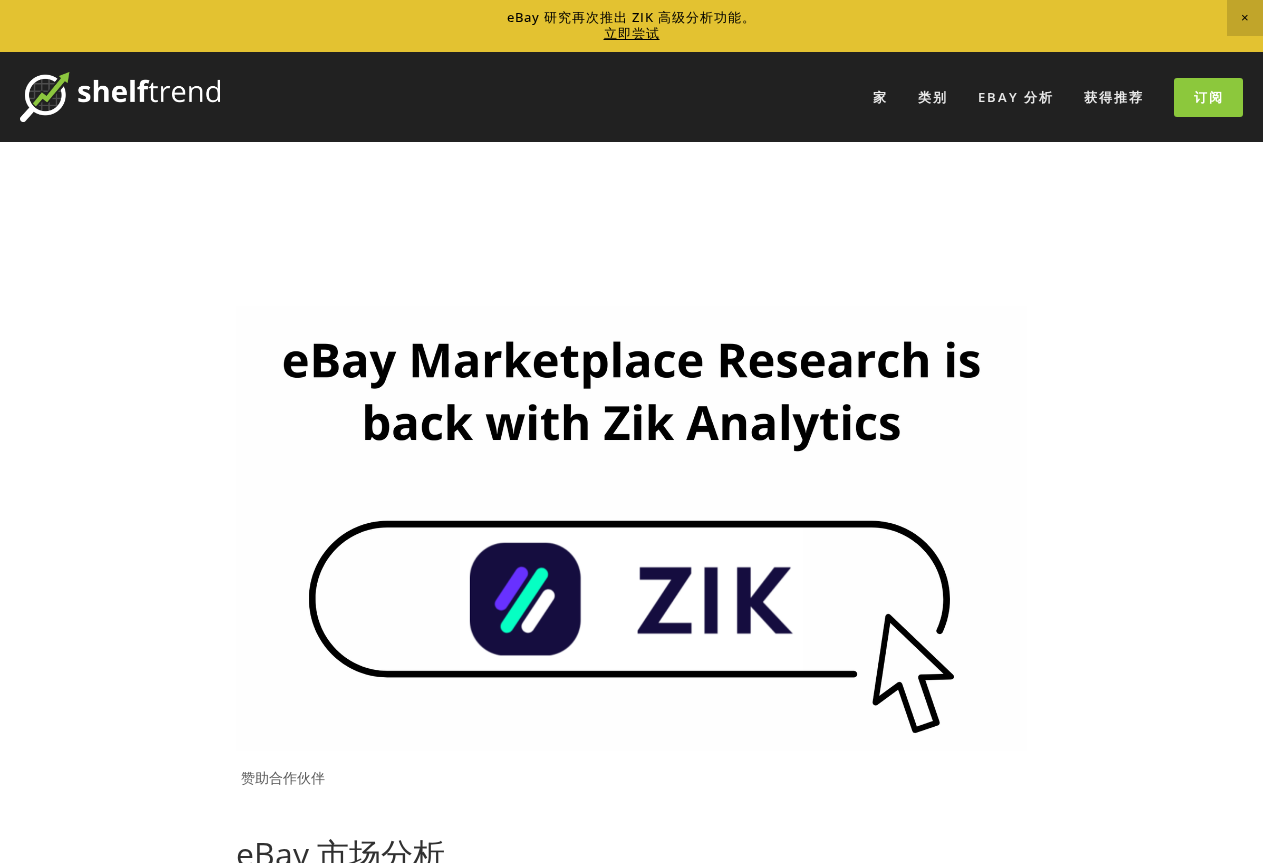 scroll, scrollTop: 652, scrollLeft: 0, axis: vertical 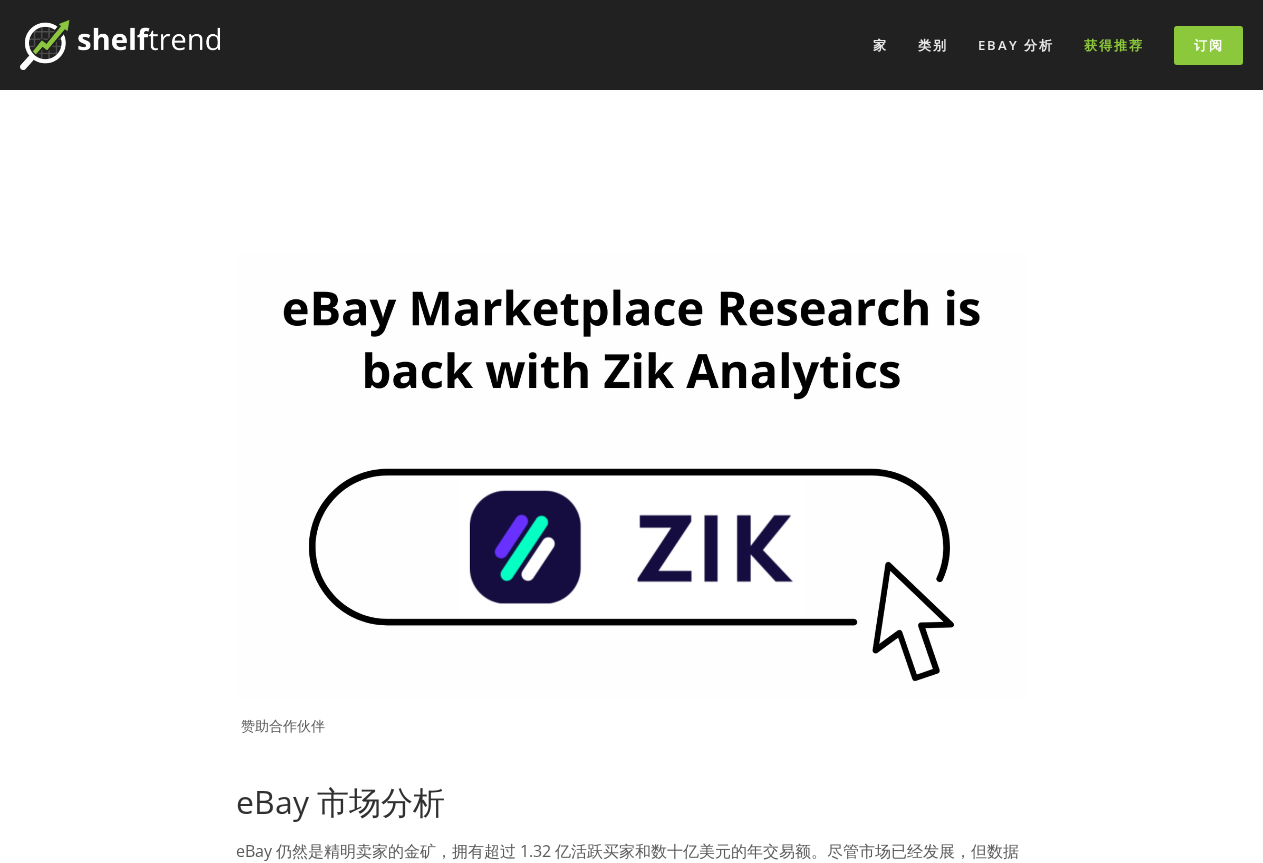 click on "获得推荐" at bounding box center [1114, 45] 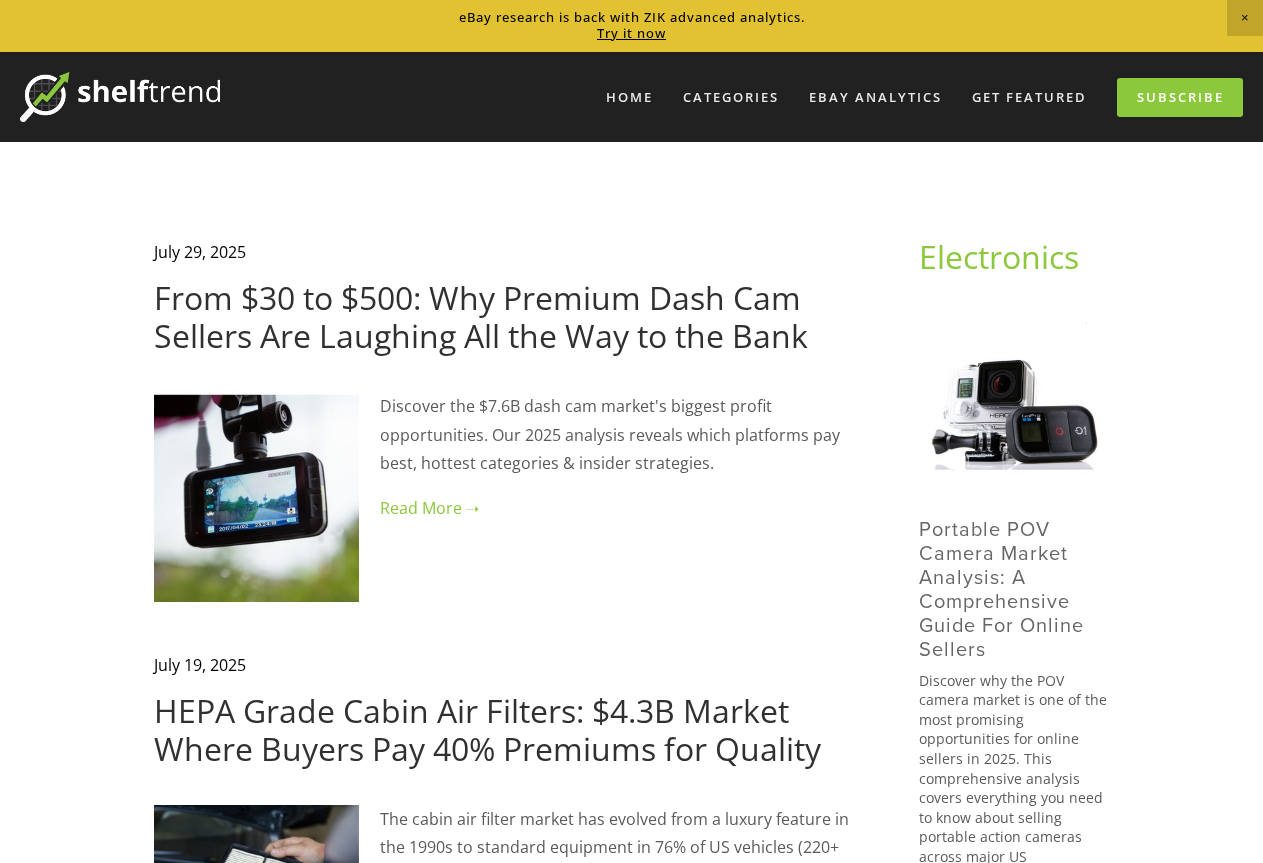 scroll, scrollTop: 0, scrollLeft: 0, axis: both 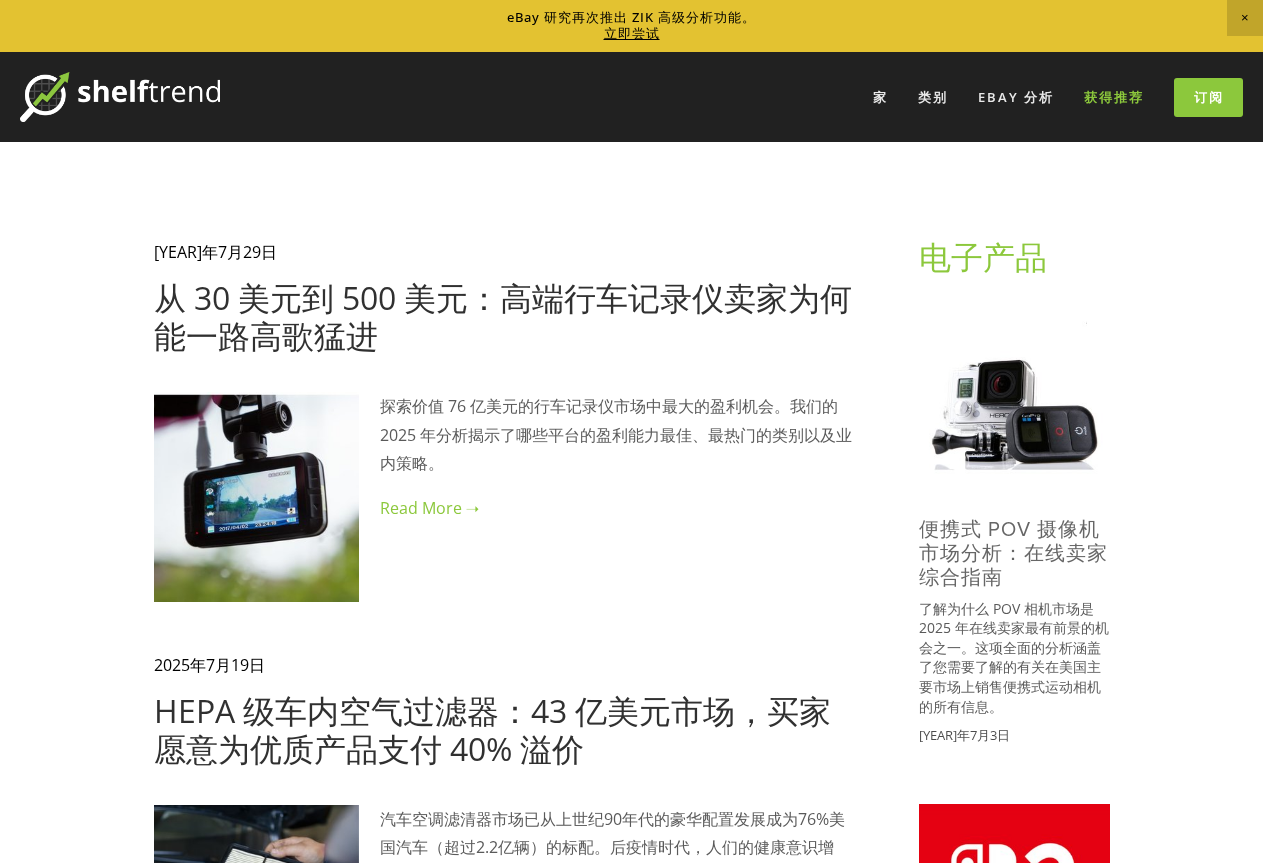 click on "获得推荐" at bounding box center [1114, 97] 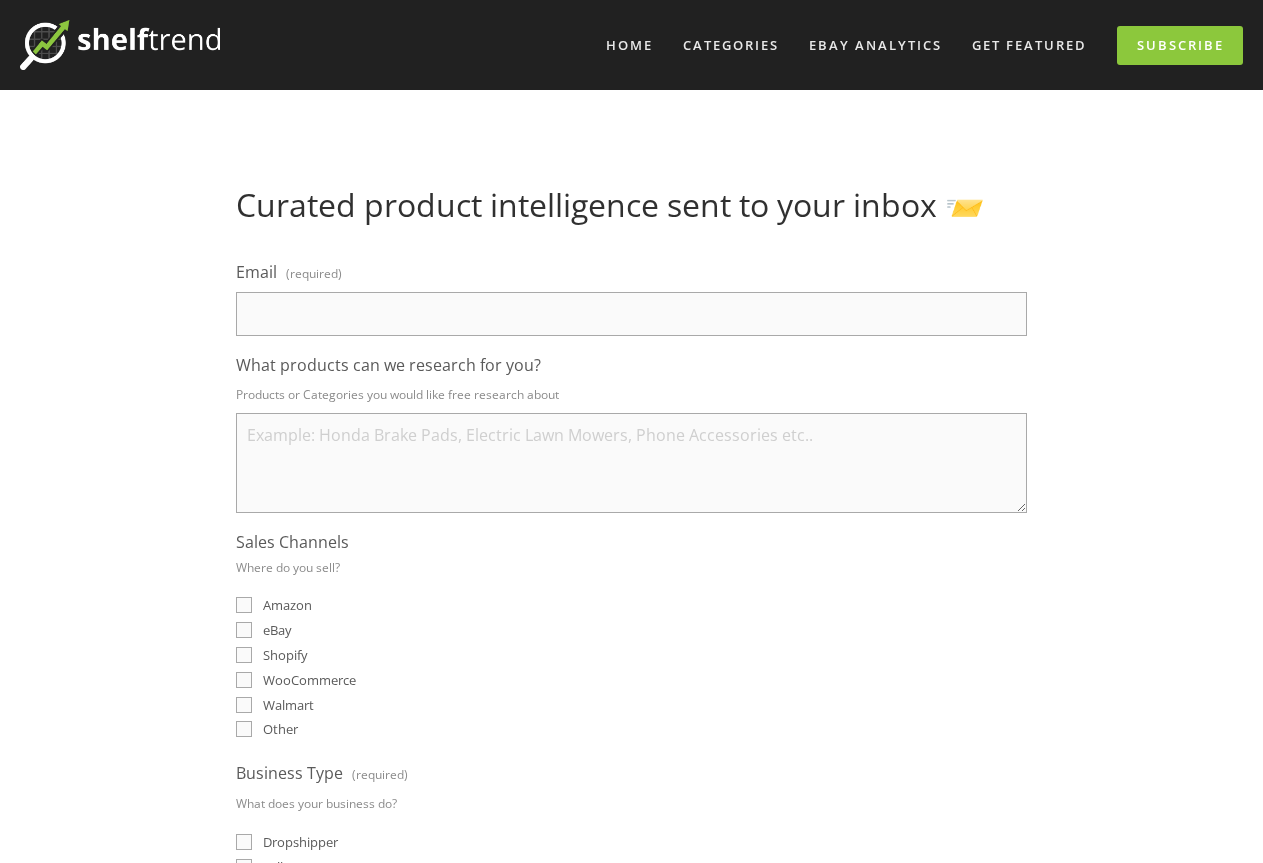 scroll, scrollTop: 700, scrollLeft: 0, axis: vertical 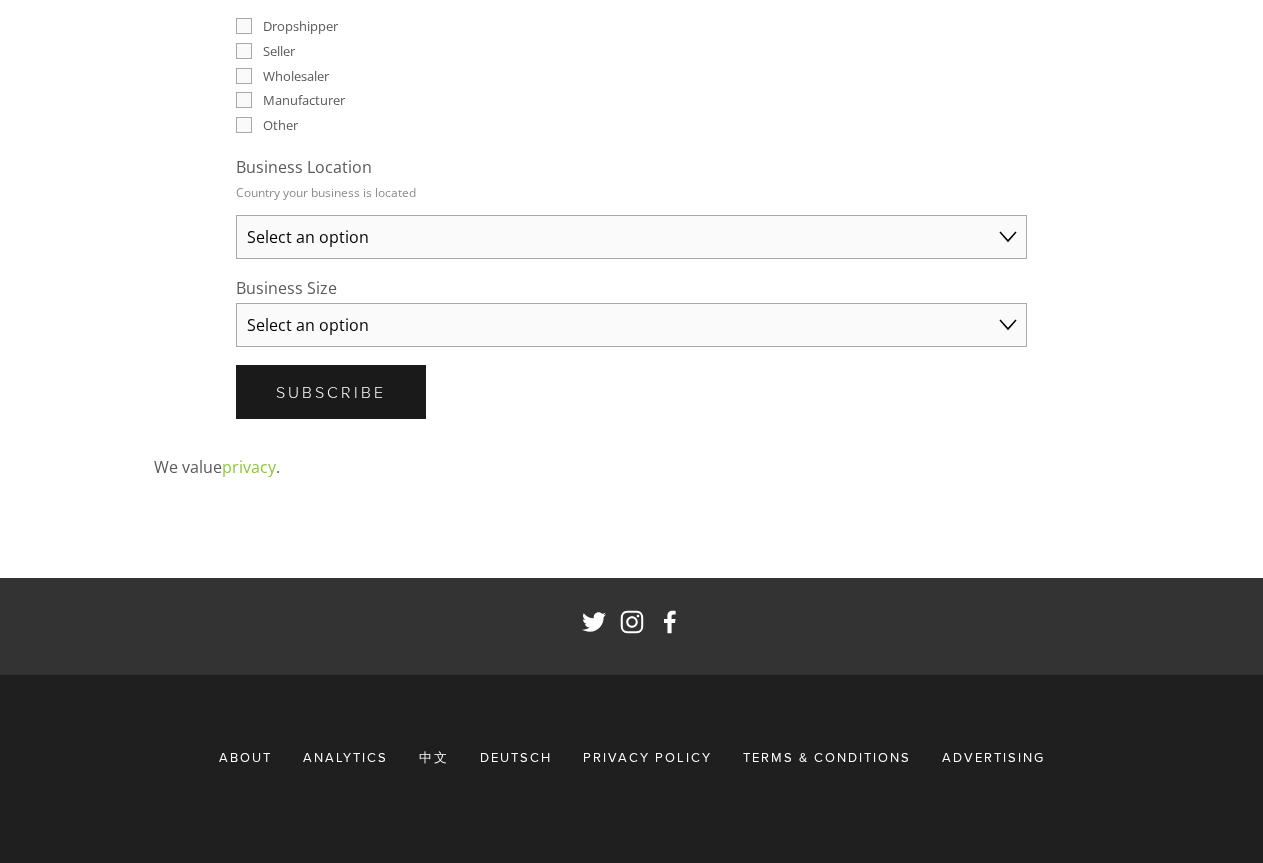 click on "About" at bounding box center [245, 757] 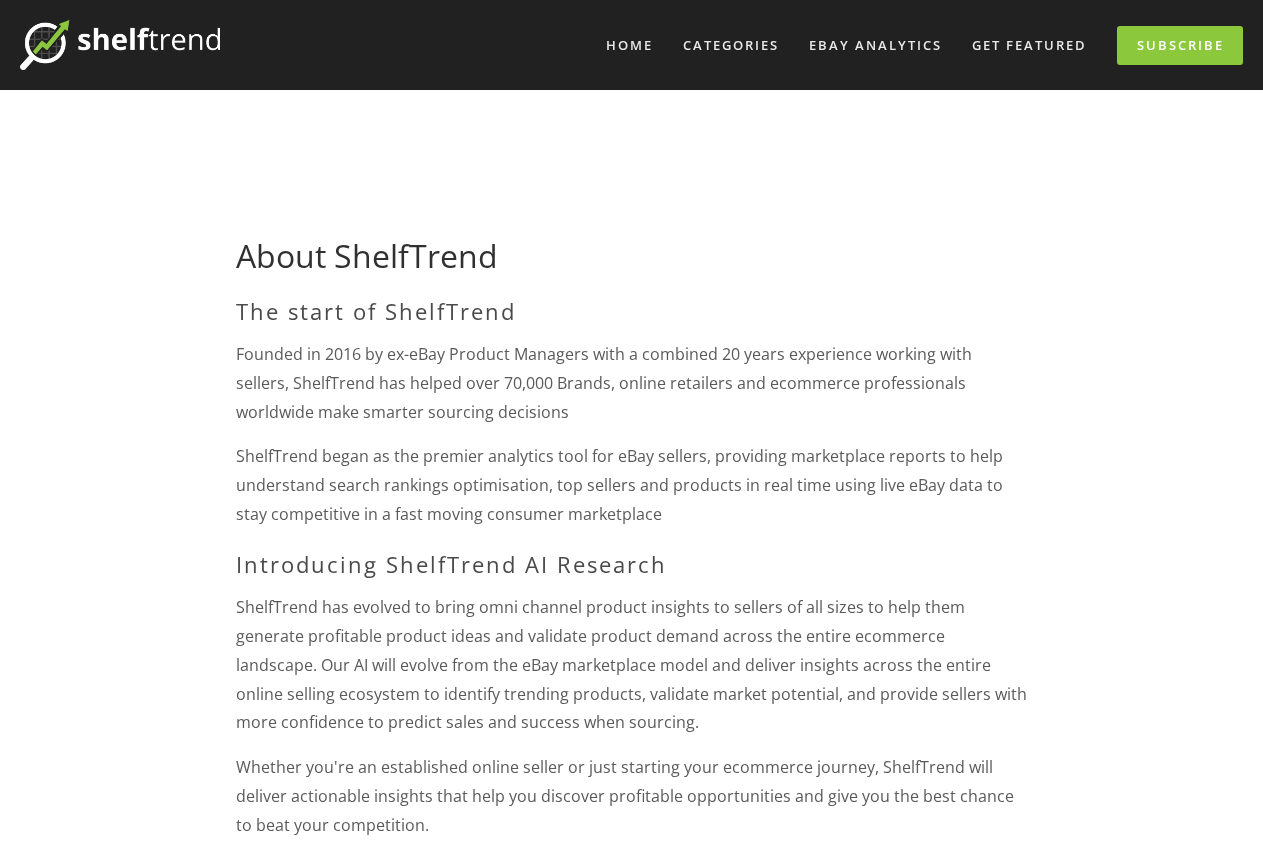 scroll, scrollTop: 0, scrollLeft: 0, axis: both 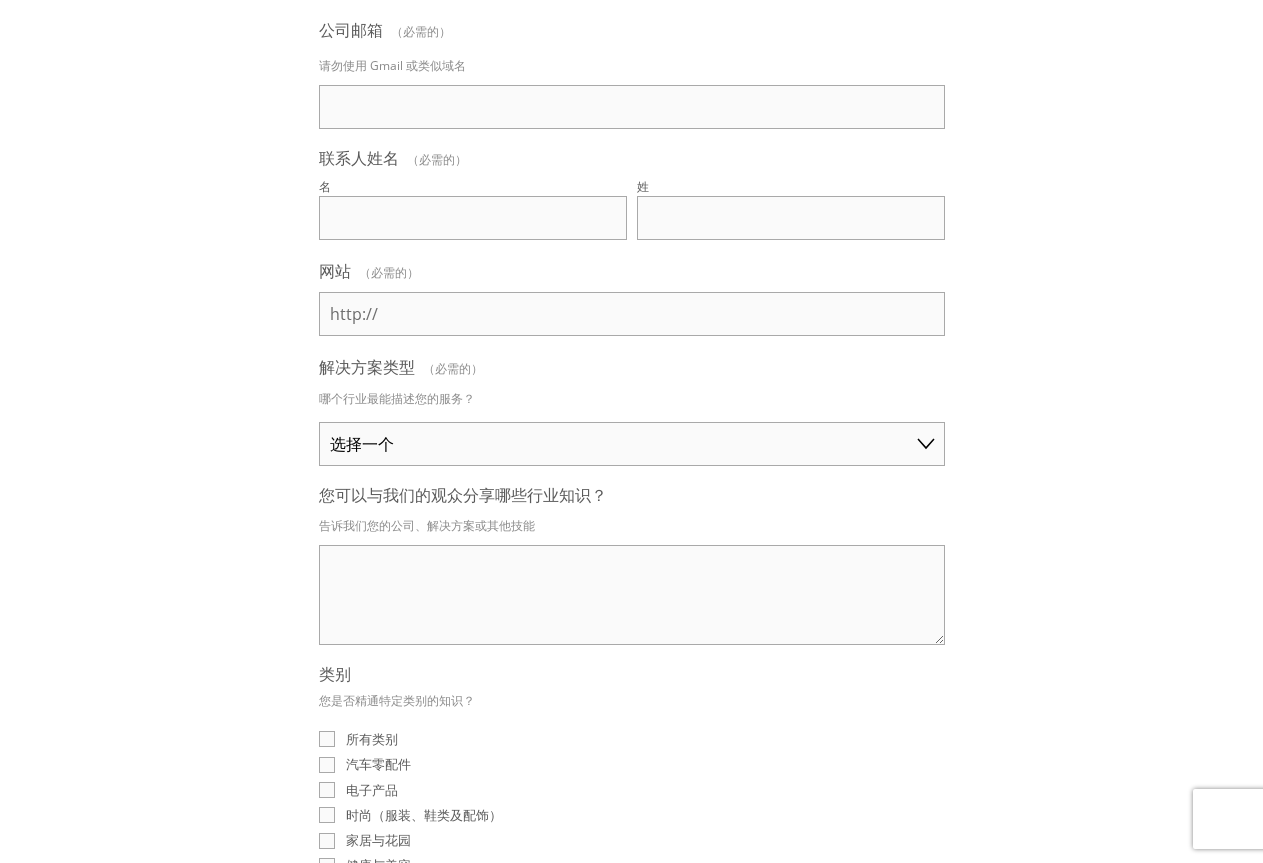 click on "选择一个 自有品牌制造商/批发商 品牌制造商/批发商 商业应用/软件 教育专家 财务公司 其他" at bounding box center [632, 444] 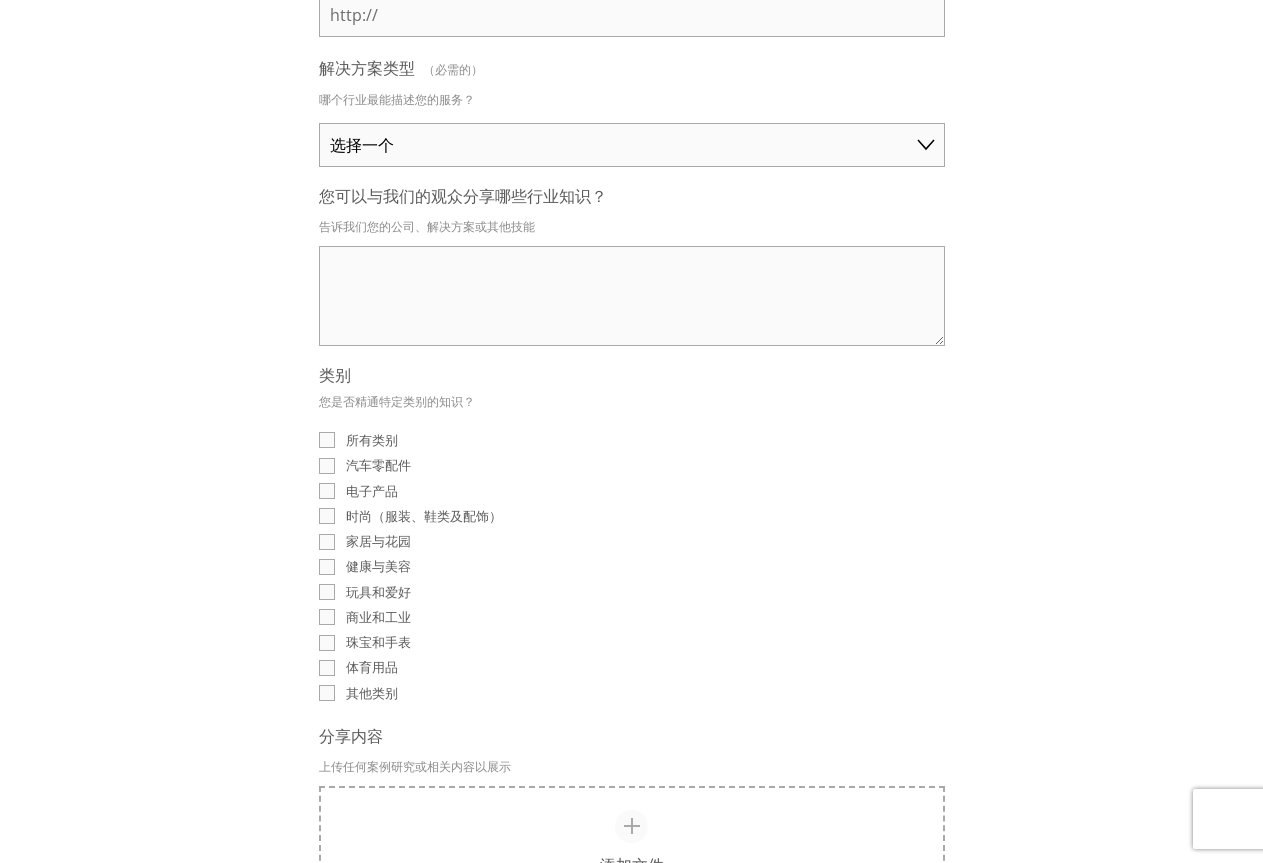scroll, scrollTop: 800, scrollLeft: 0, axis: vertical 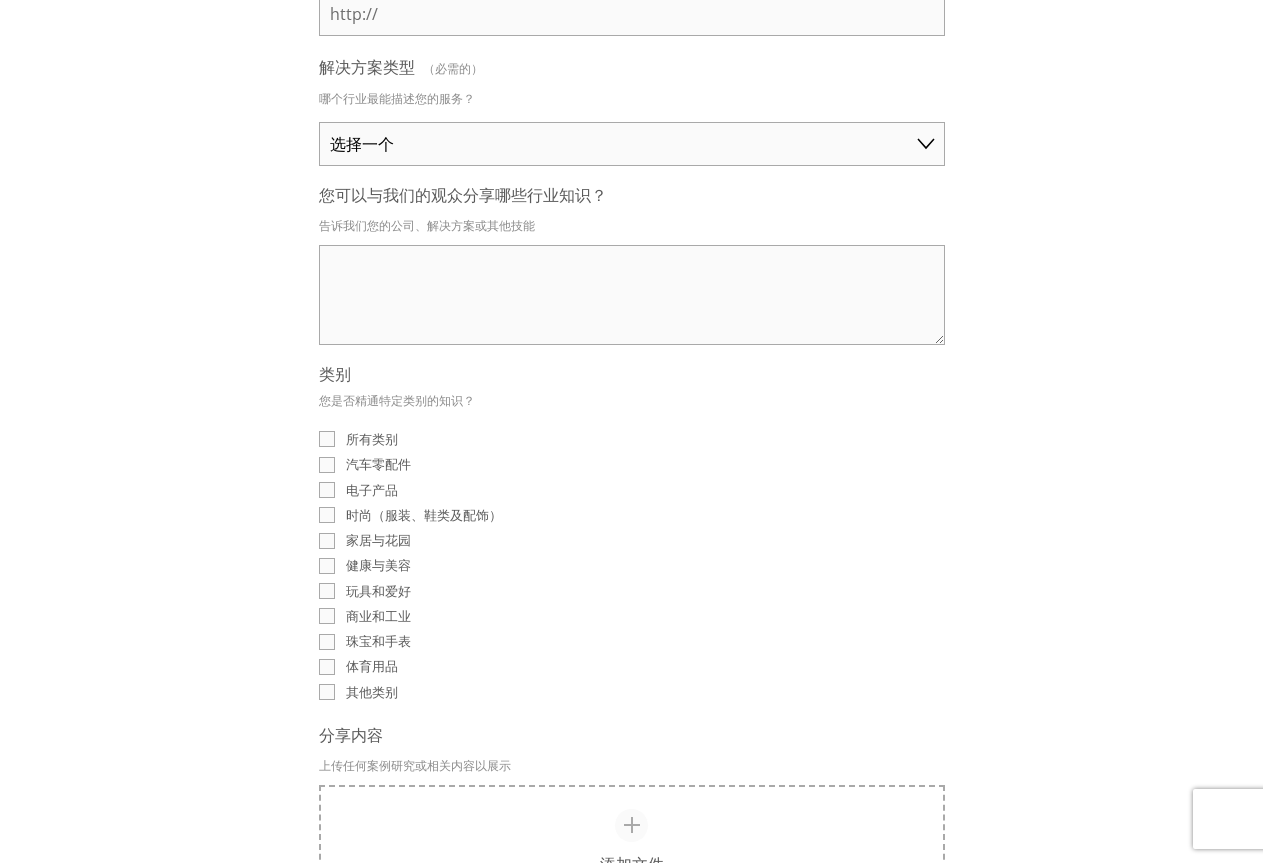 click on "汽车零配件" at bounding box center (327, 465) 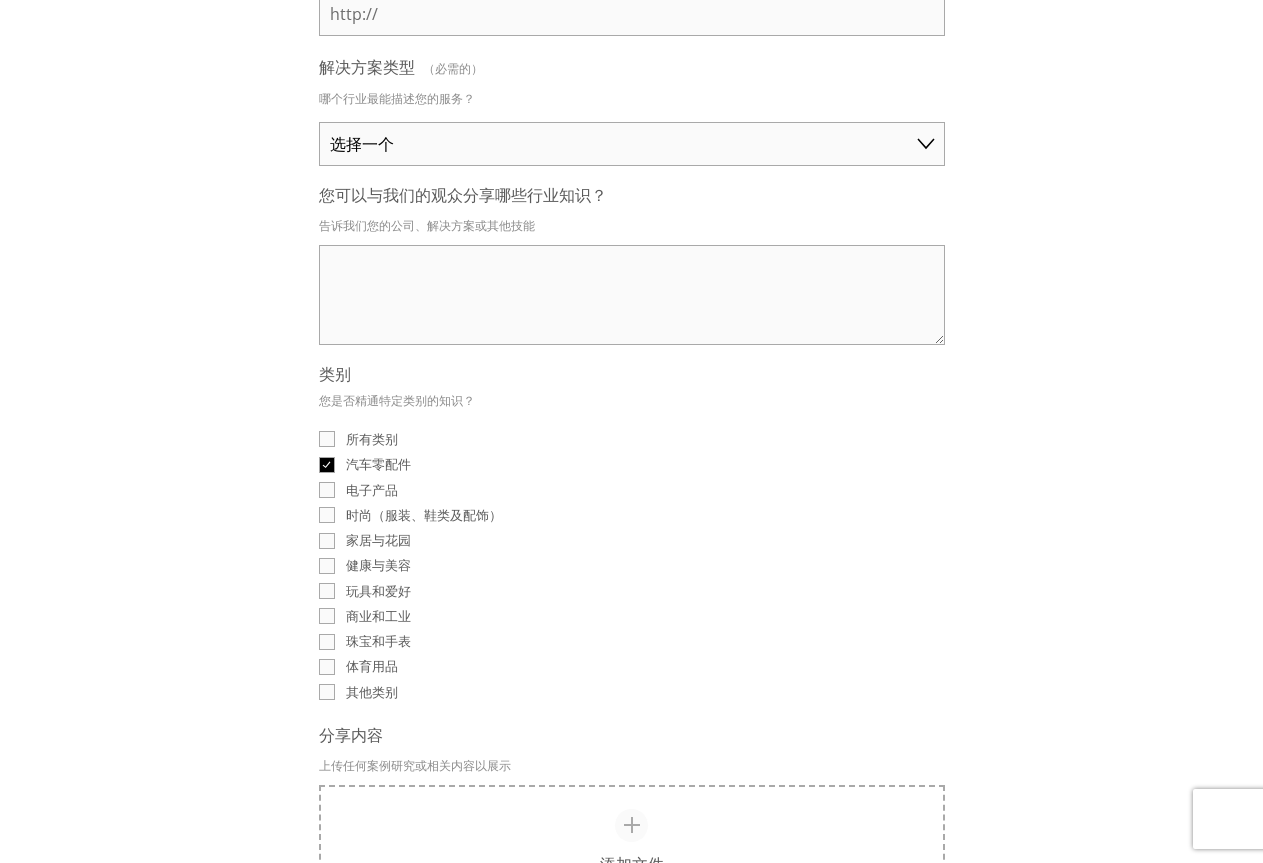 checkbox on "true" 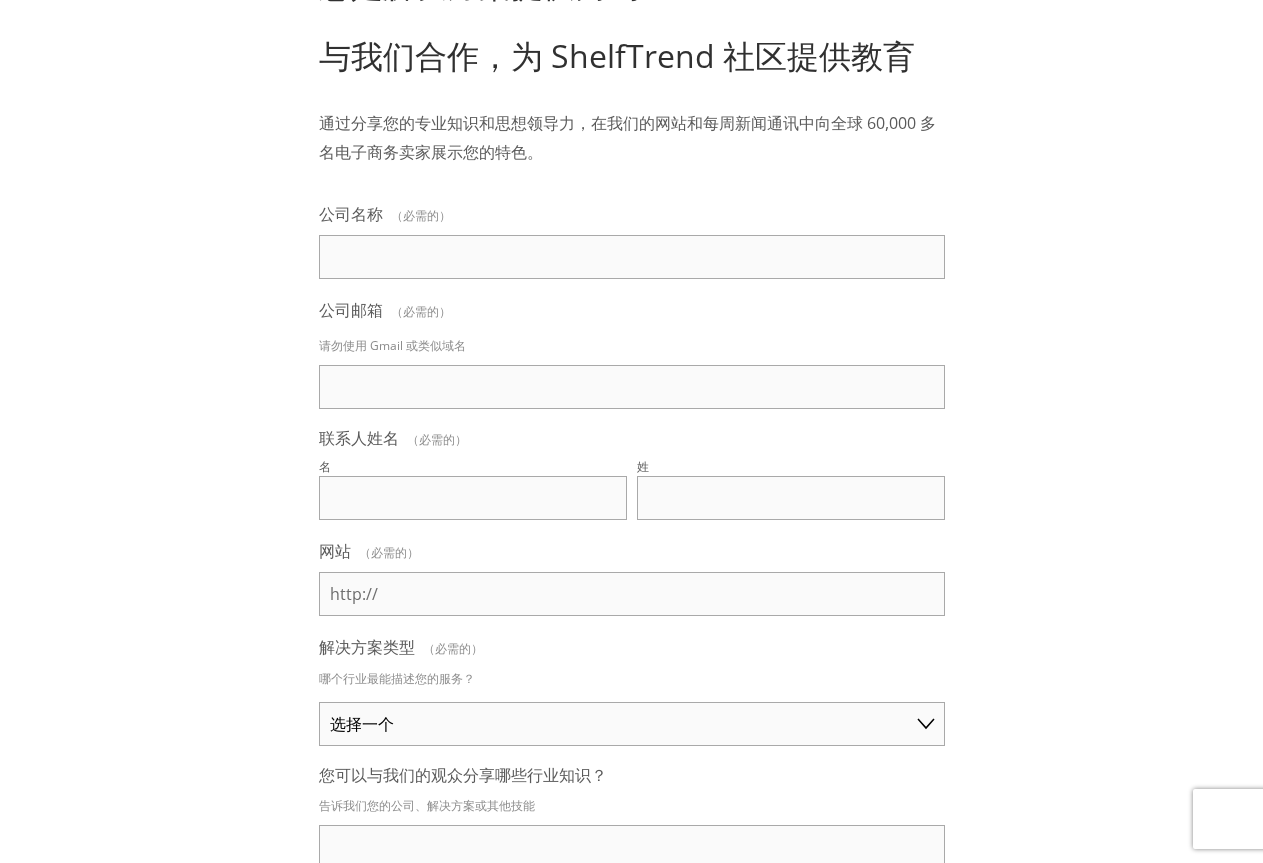 scroll, scrollTop: 0, scrollLeft: 0, axis: both 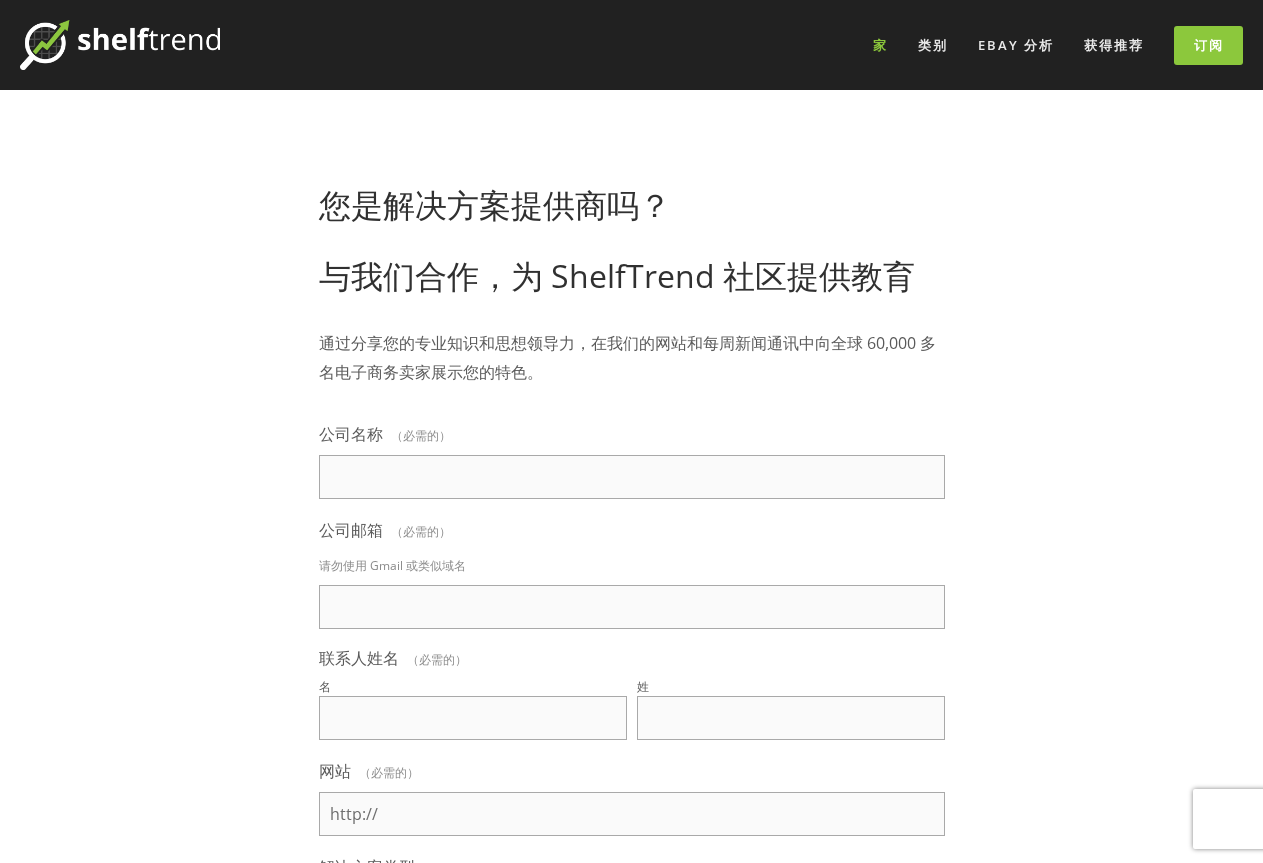 click on "家" at bounding box center (880, 45) 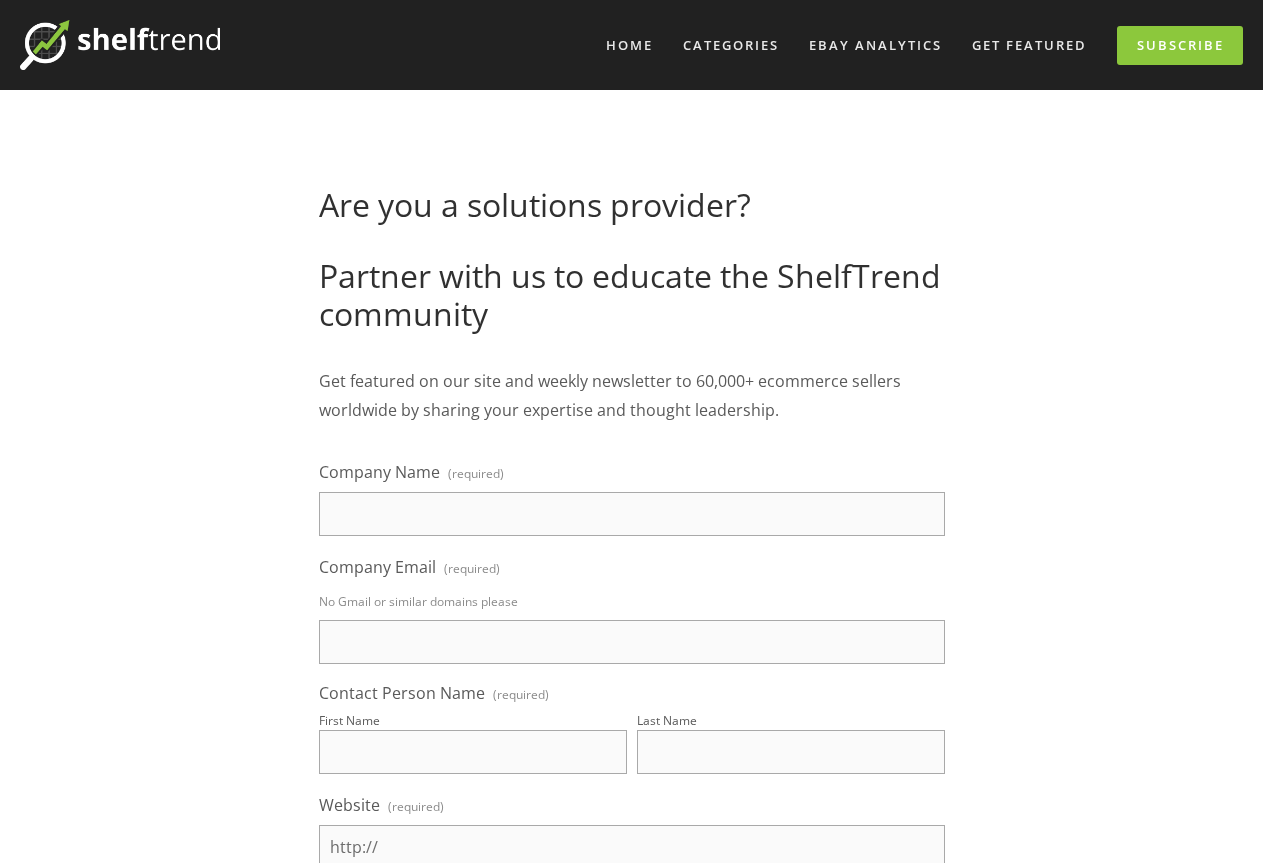 scroll, scrollTop: 0, scrollLeft: 0, axis: both 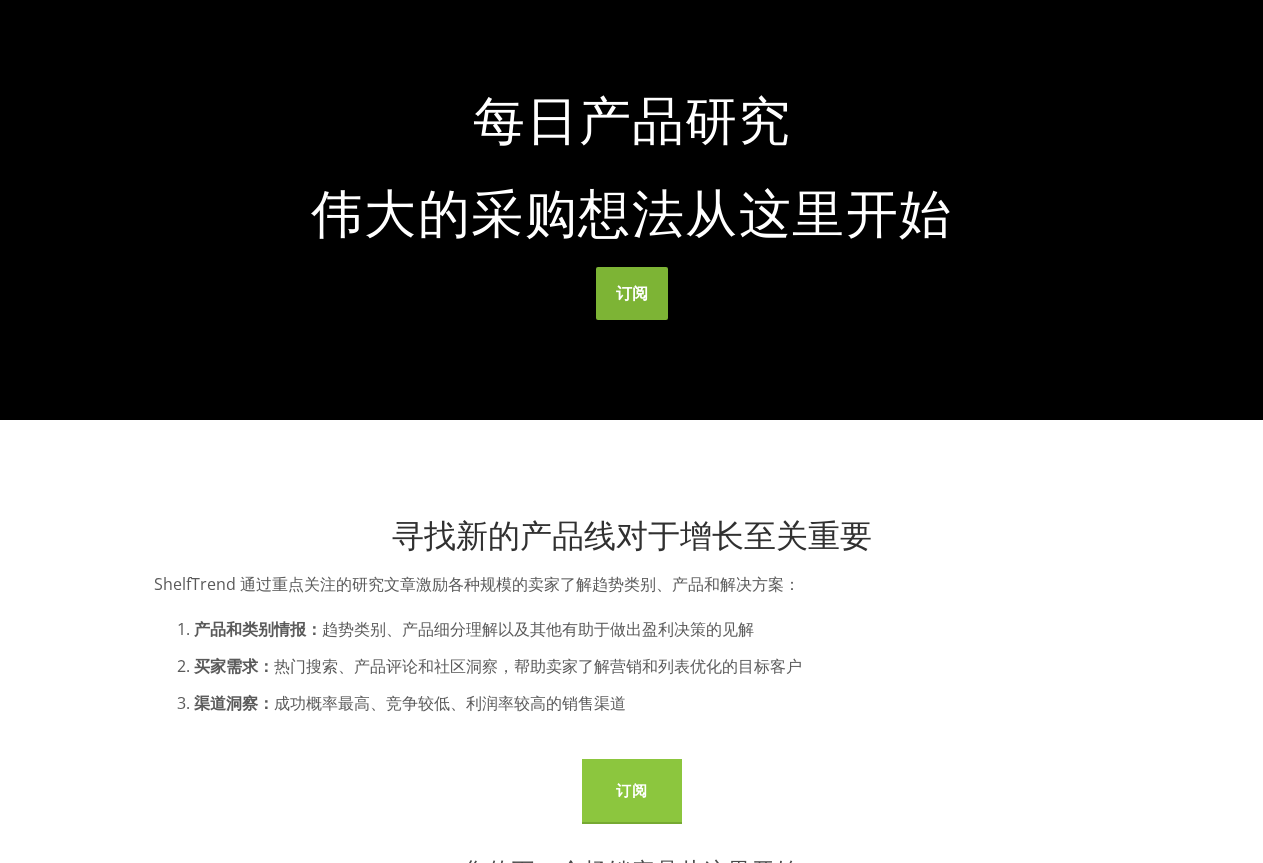 click on "订阅" at bounding box center (632, 293) 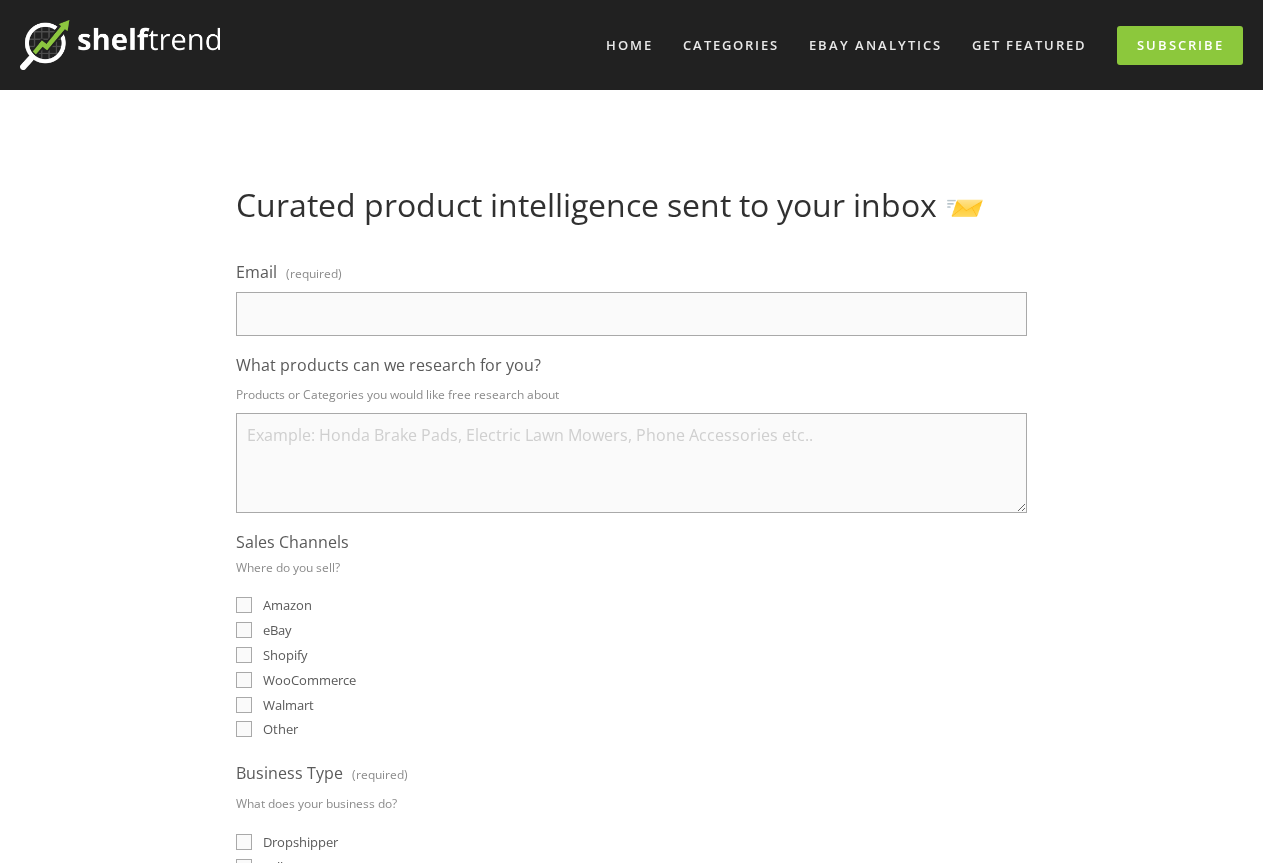 click on "Email (required)" at bounding box center (631, 314) 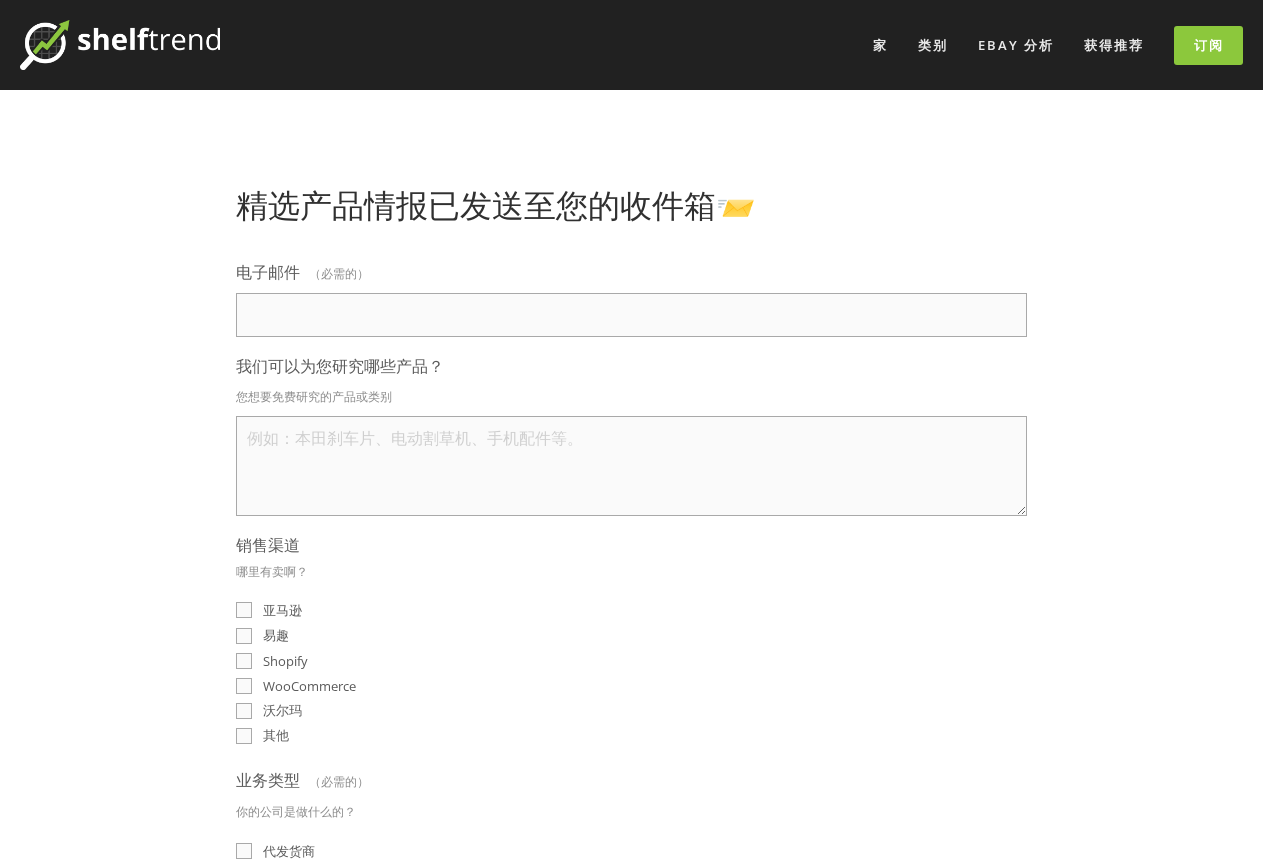 click on "电子邮件 （必需的）" at bounding box center (631, 315) 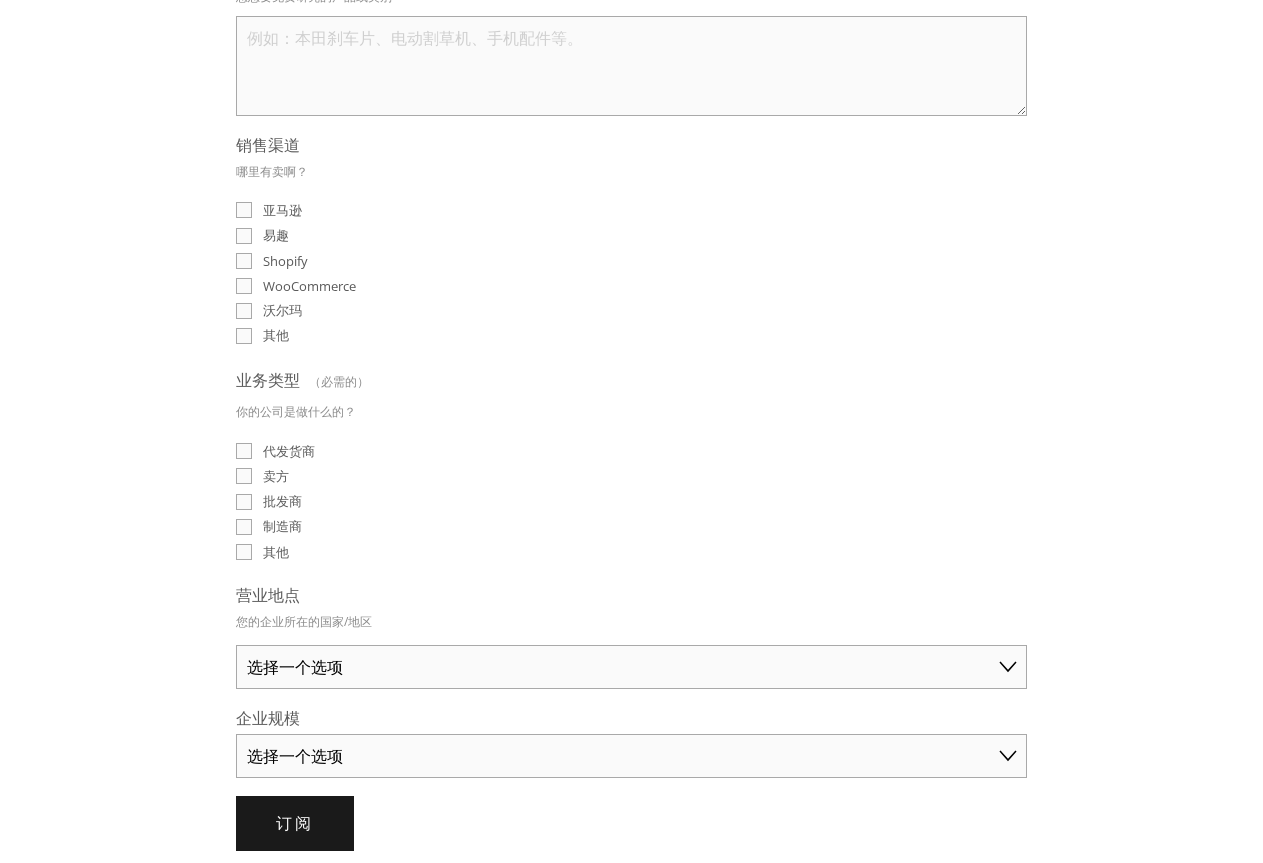 scroll, scrollTop: 600, scrollLeft: 0, axis: vertical 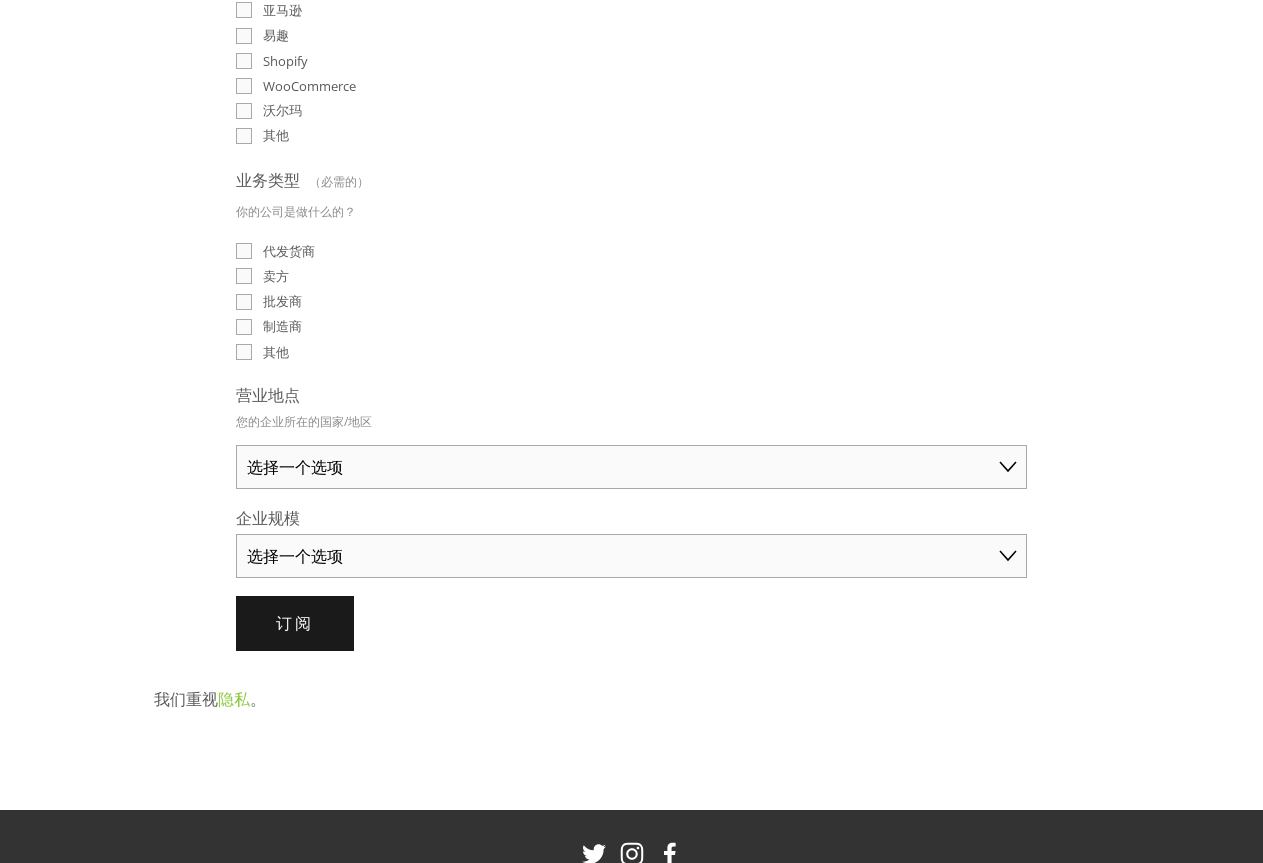 click on "卖方" at bounding box center (276, 276) 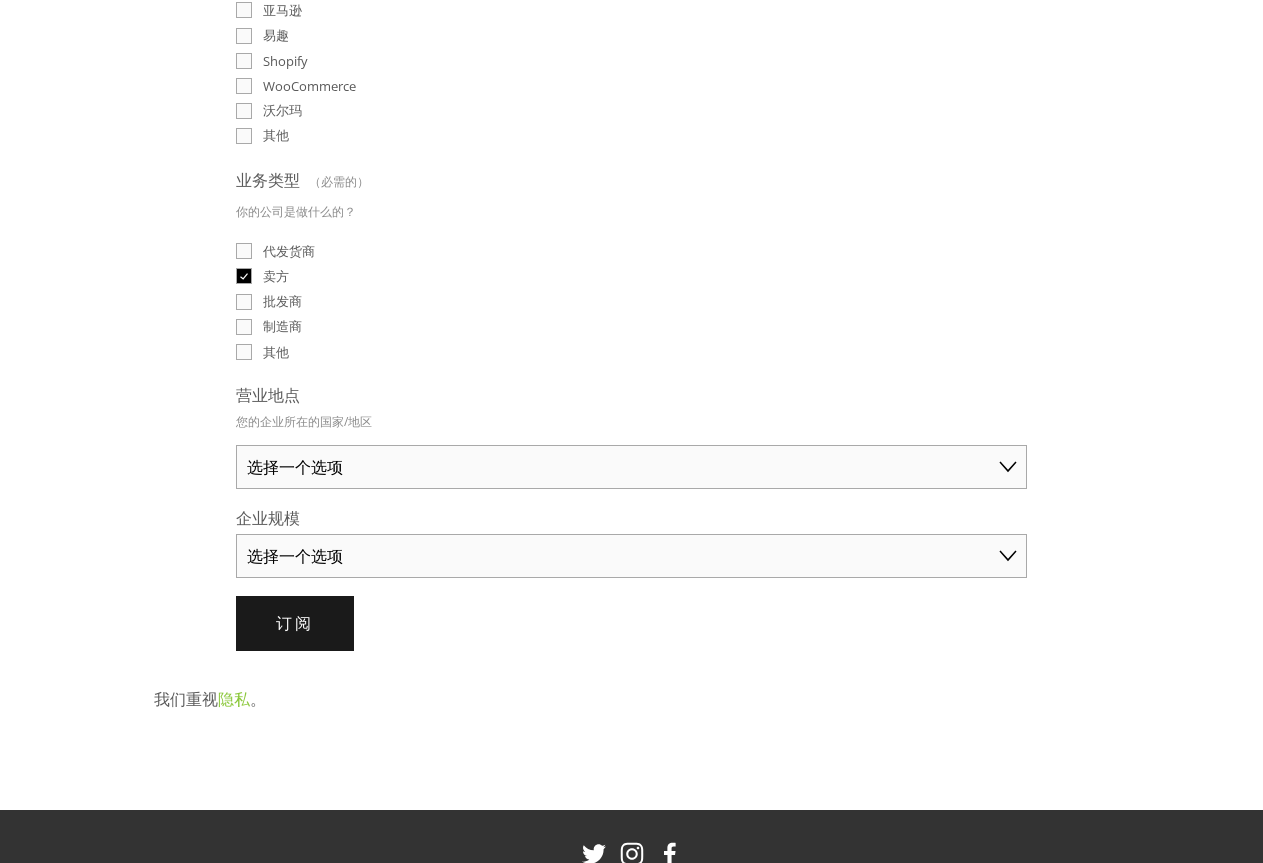 checkbox on "true" 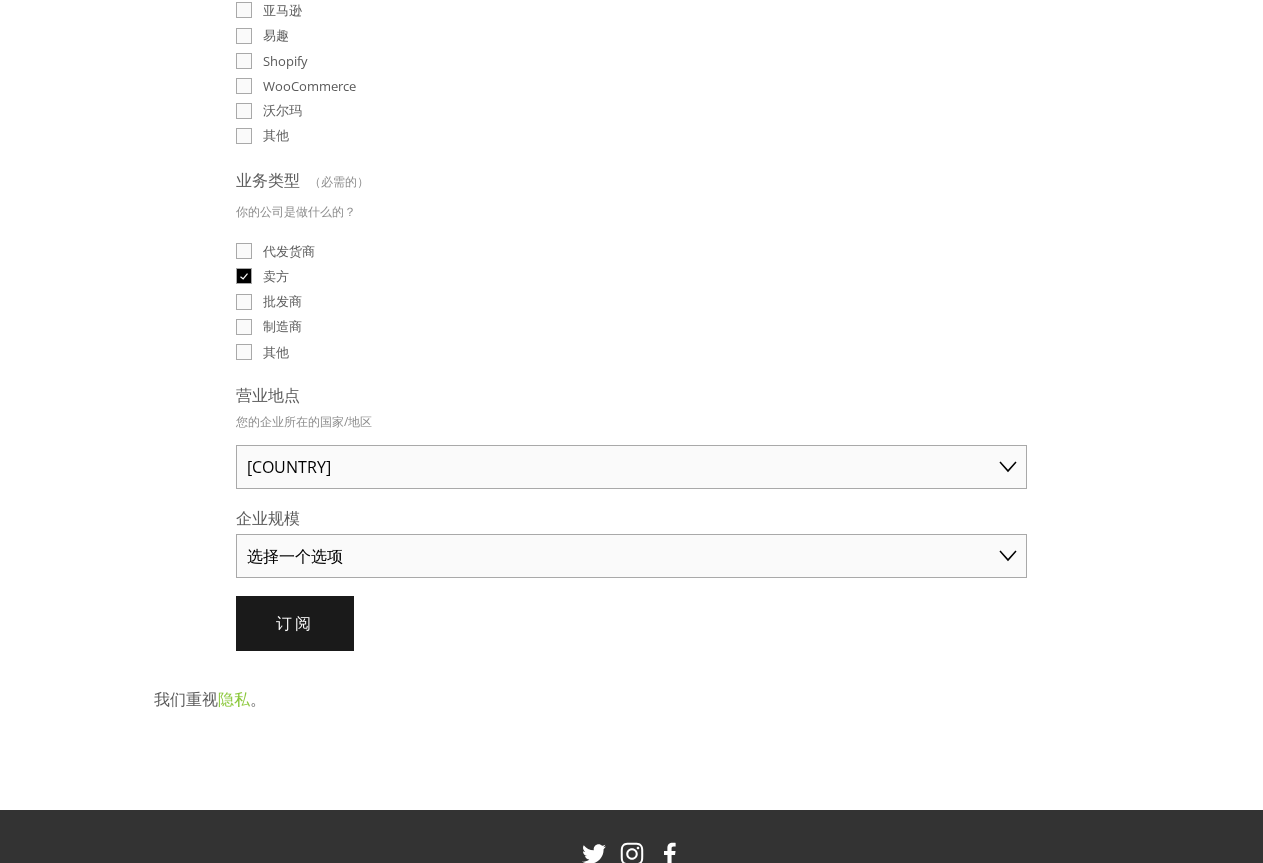 click on "选择一个选项 澳大利亚 美国 英国 中国 日本 德国 加拿大 其他" at bounding box center [631, 467] 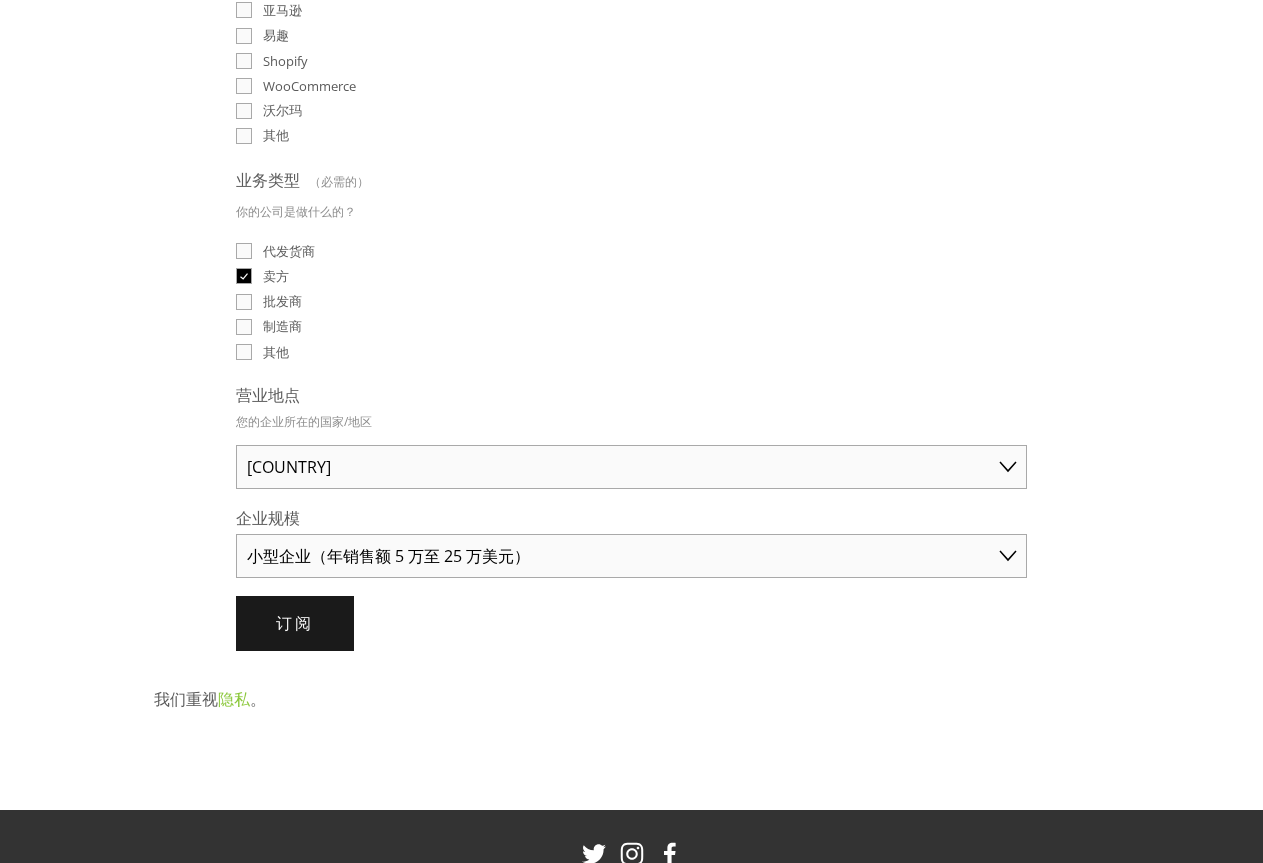 click on "选择一个选项 个人商家（年销售额低于 5 万美元） 小型企业（年销售额 5 万至 25 万美元） 成熟企业（年销售额超过 25 万美元）" at bounding box center [631, 556] 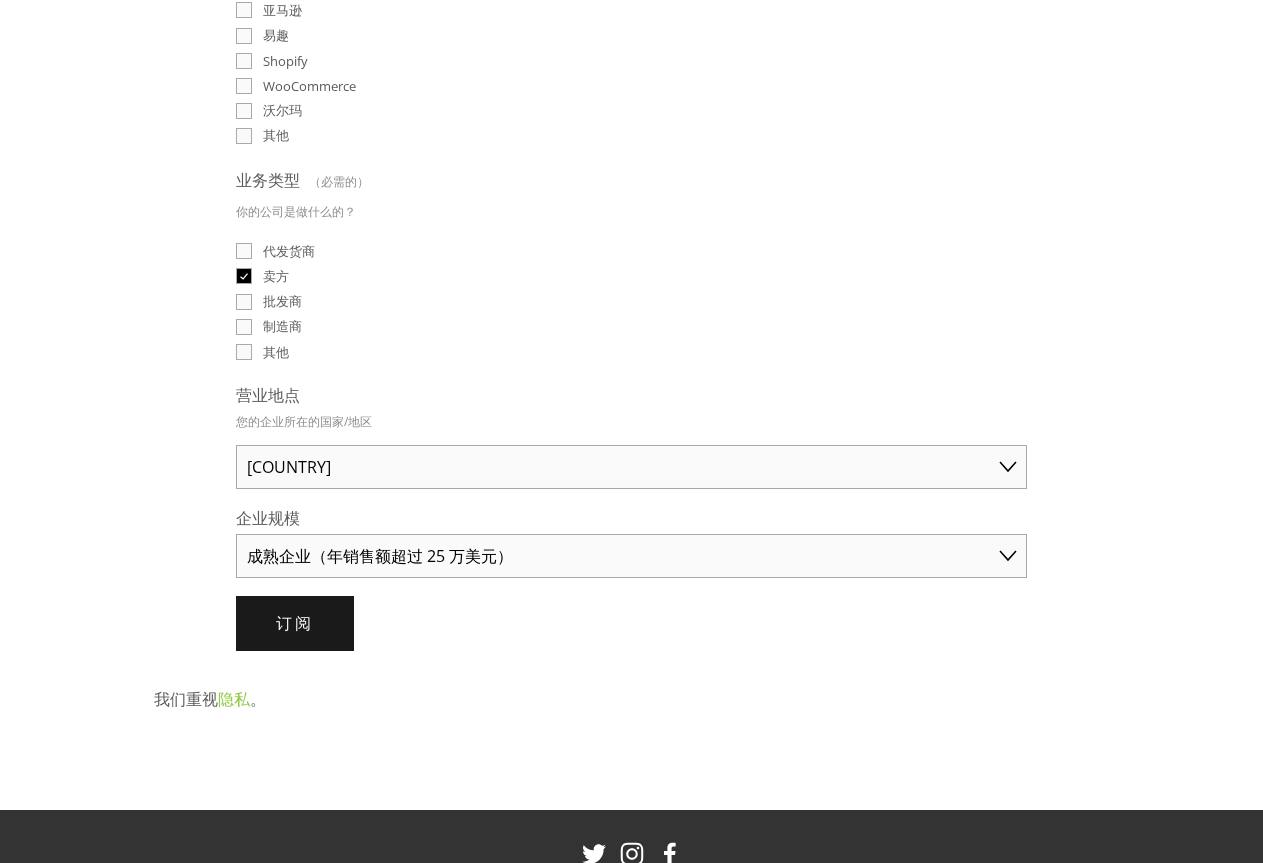 click on "个人商家（年销售额低于 5 万美元） 小型企业（年销售额 5 万至 25 万美元） 成熟企业（年销售额超过 25 万美元）" at bounding box center (631, 556) 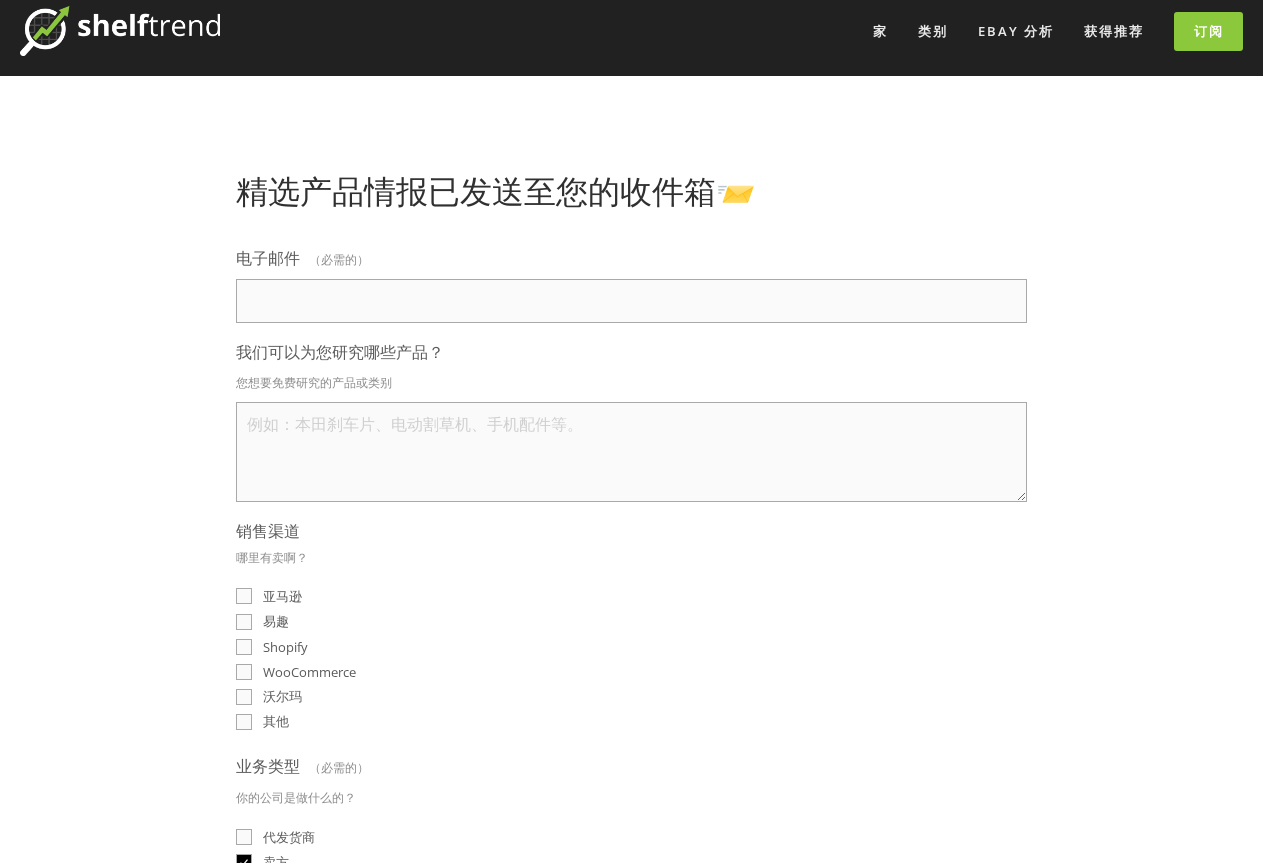 scroll, scrollTop: 0, scrollLeft: 0, axis: both 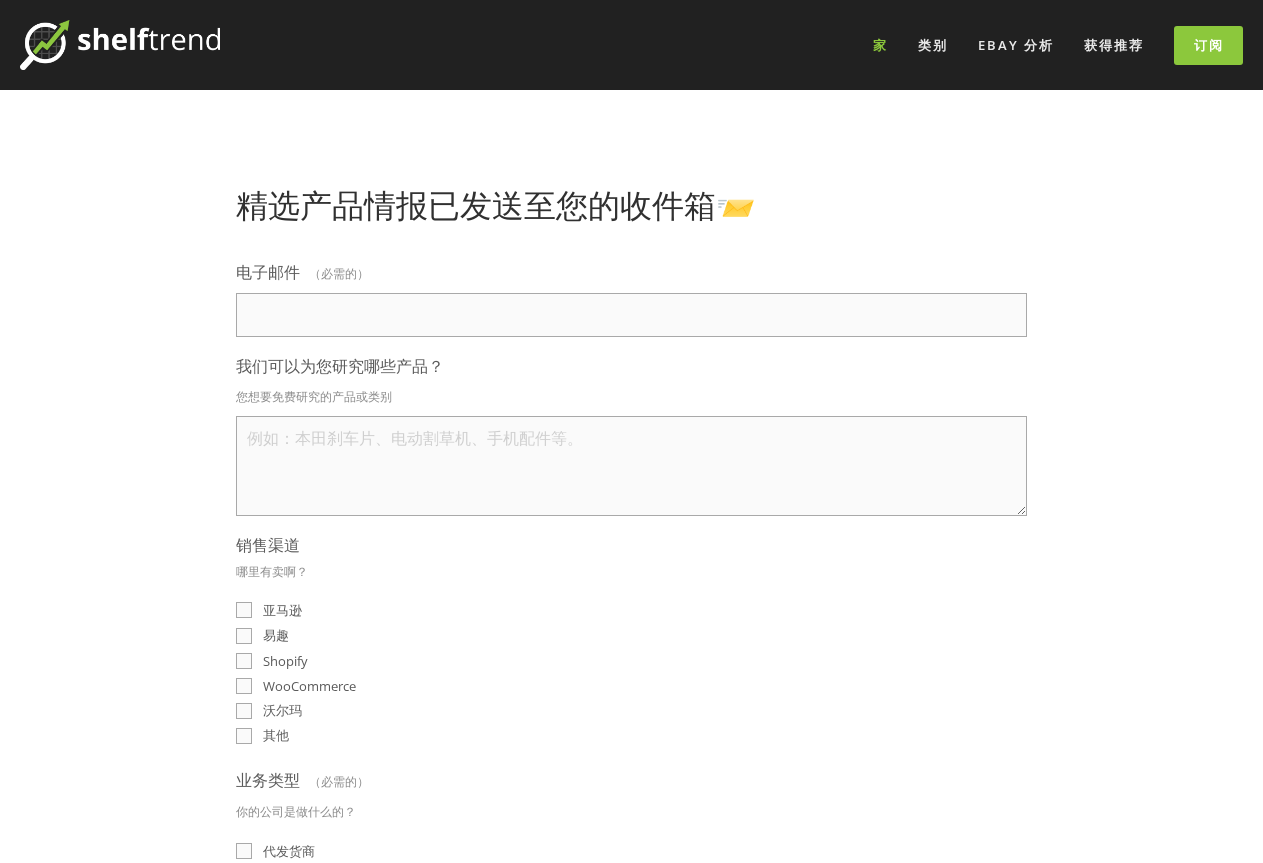 click on "家" at bounding box center (880, 45) 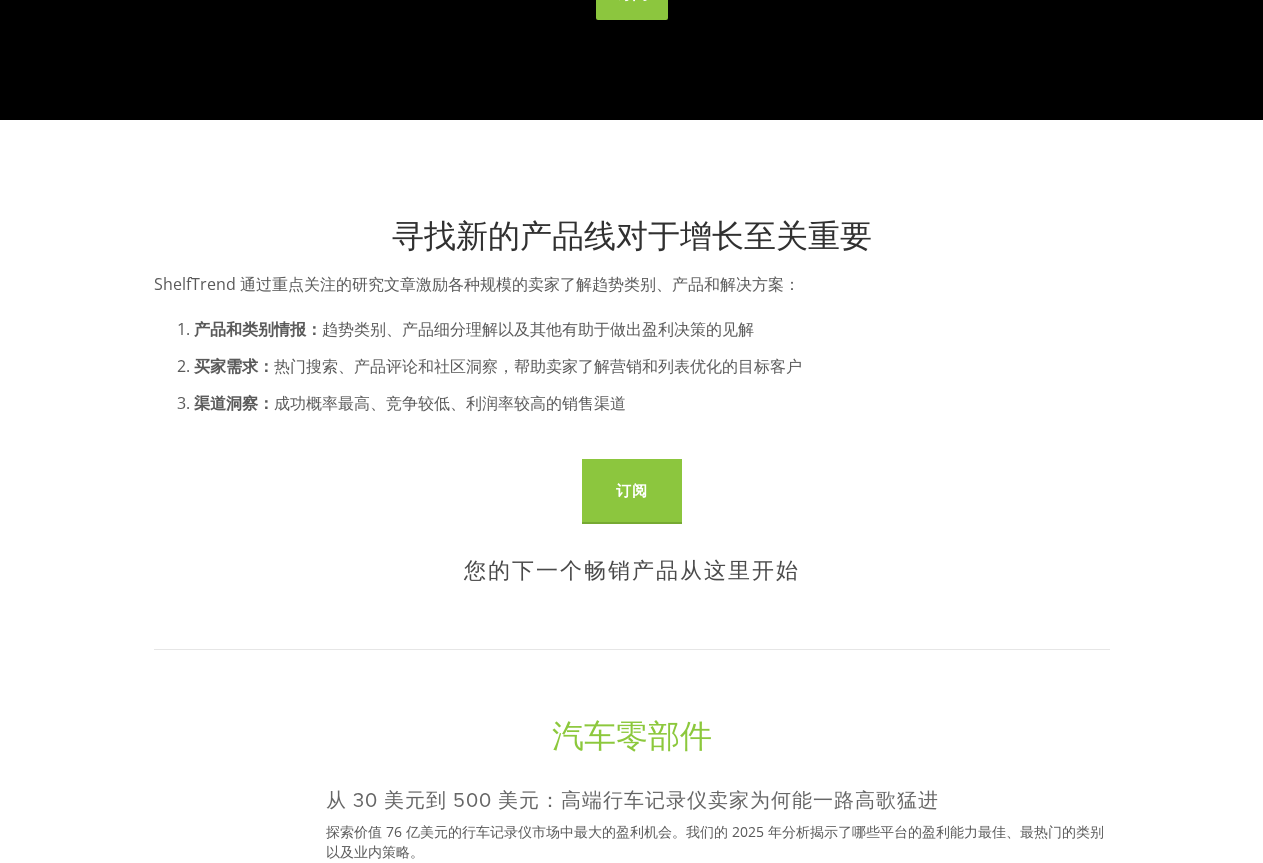 scroll, scrollTop: 722, scrollLeft: 0, axis: vertical 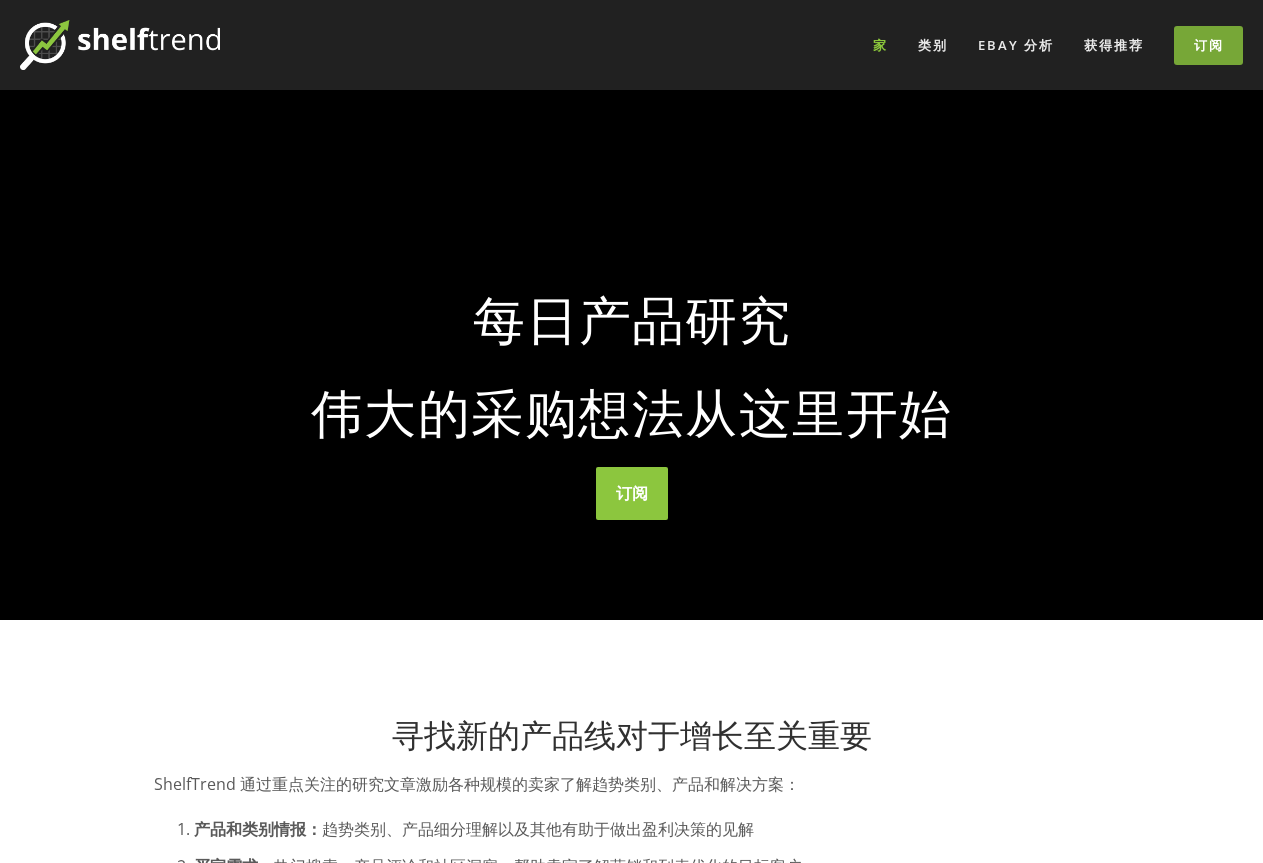click on "订阅" at bounding box center [1209, 45] 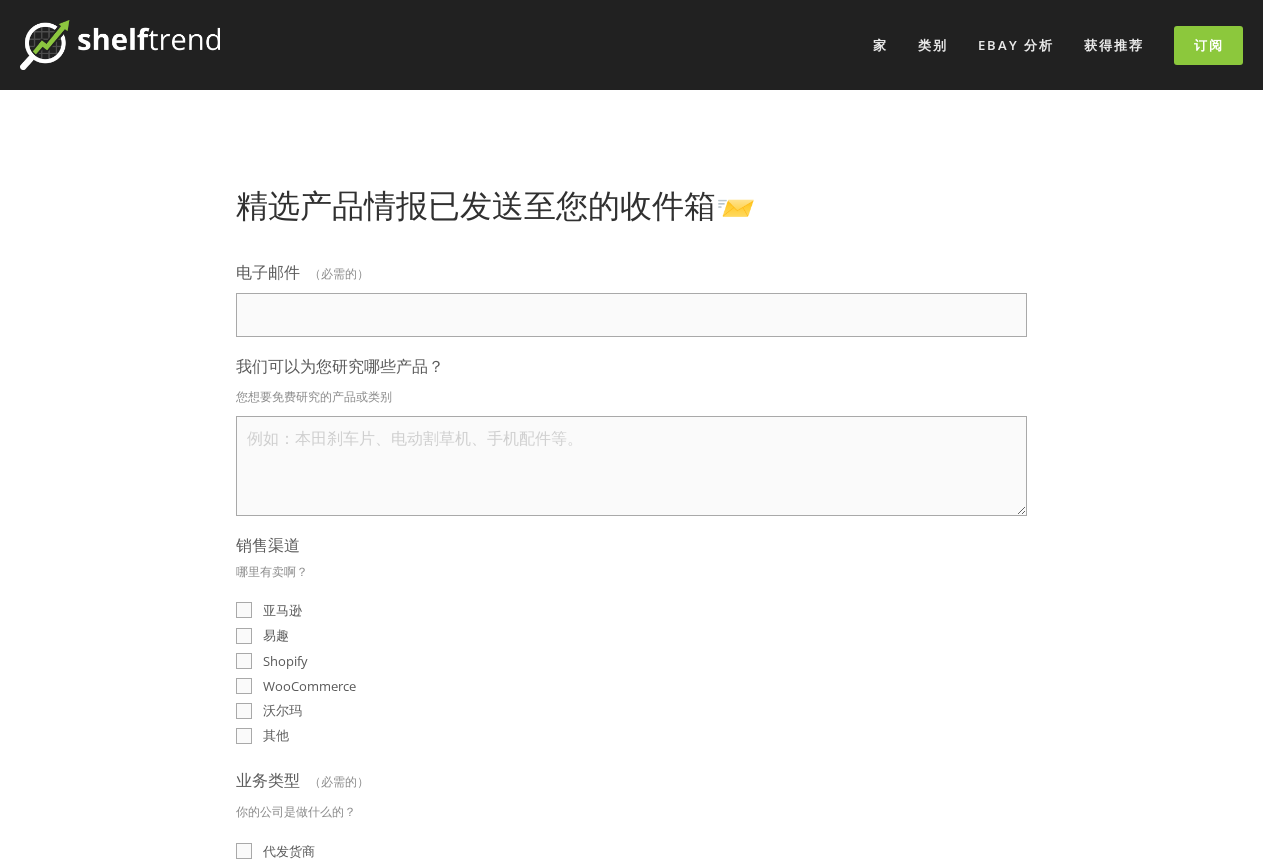 scroll, scrollTop: 200, scrollLeft: 0, axis: vertical 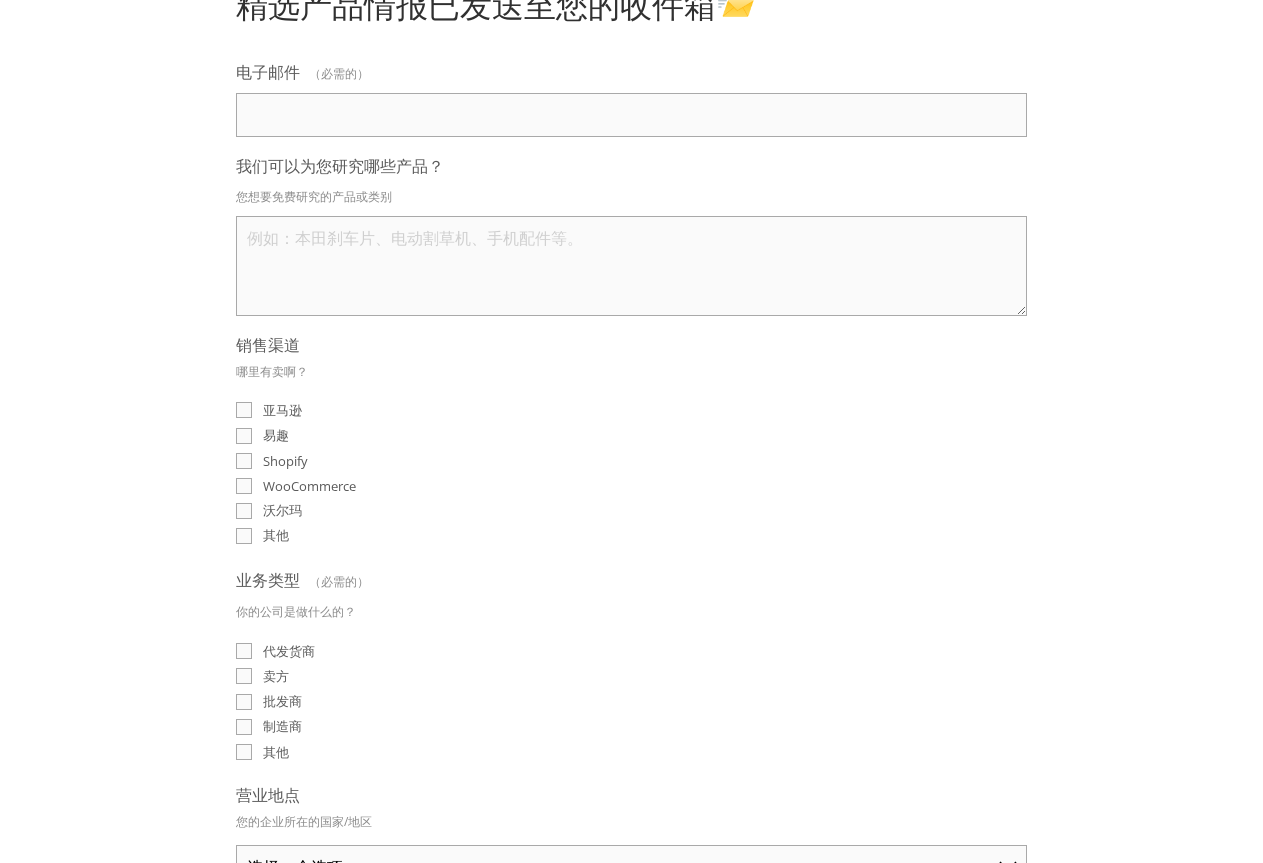 click on "我们可以为您研究哪些产品？" at bounding box center (631, 266) 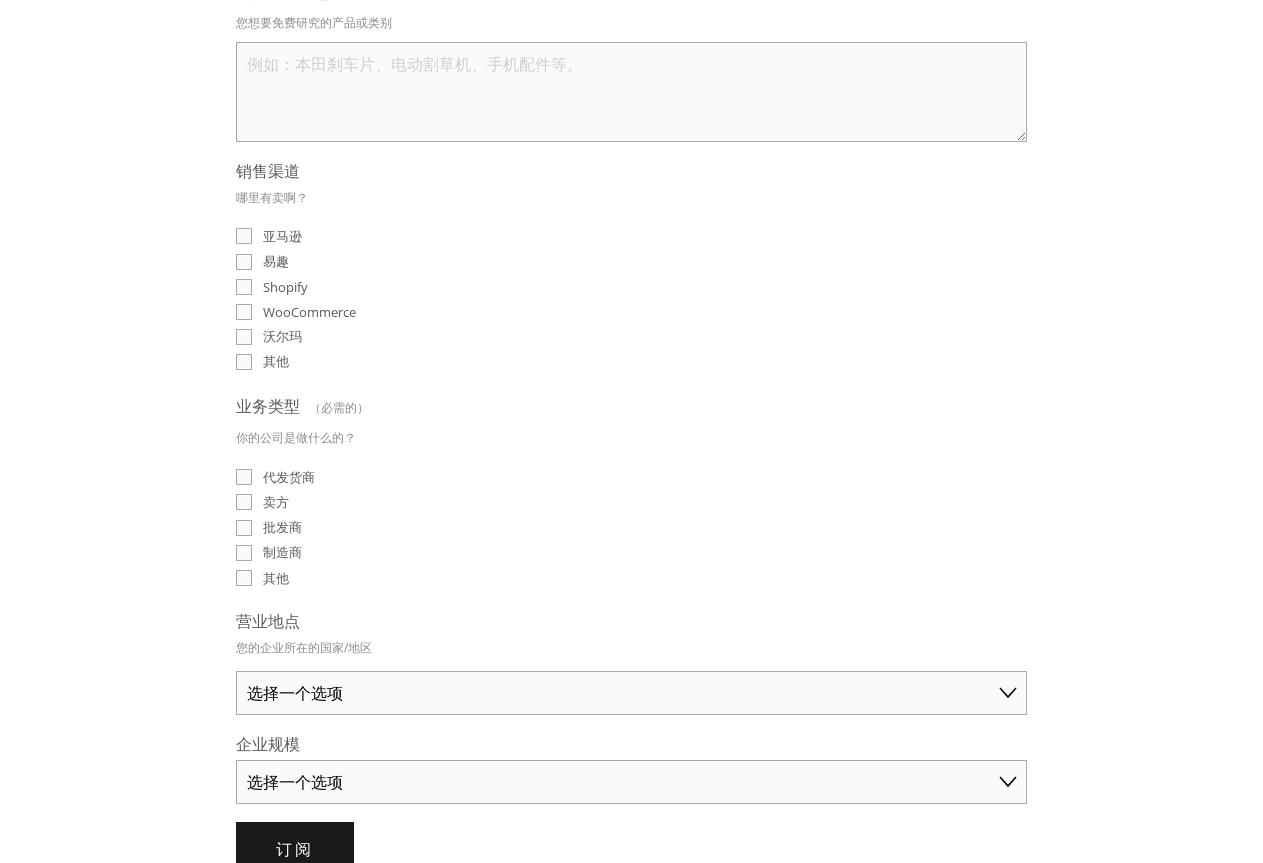scroll, scrollTop: 500, scrollLeft: 0, axis: vertical 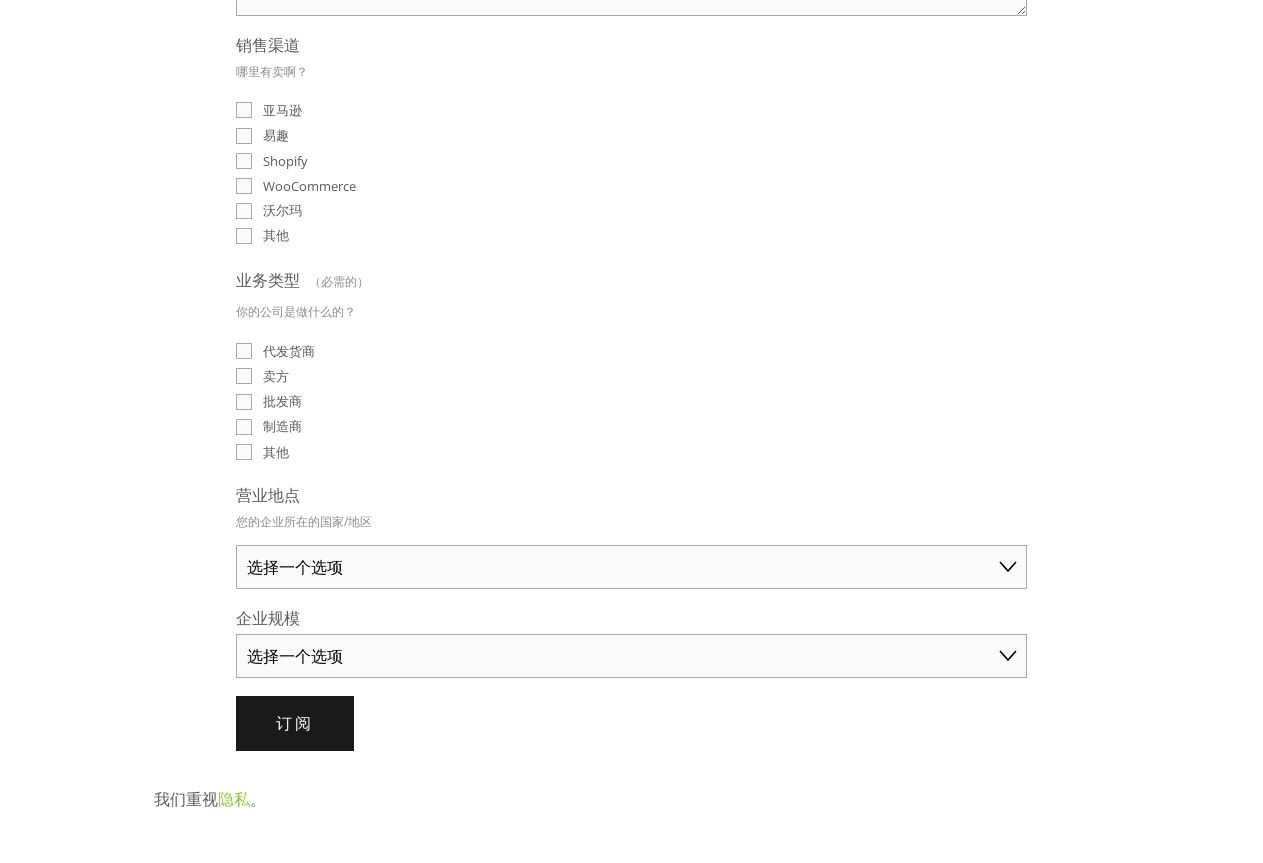click on "易趣" at bounding box center (244, 136) 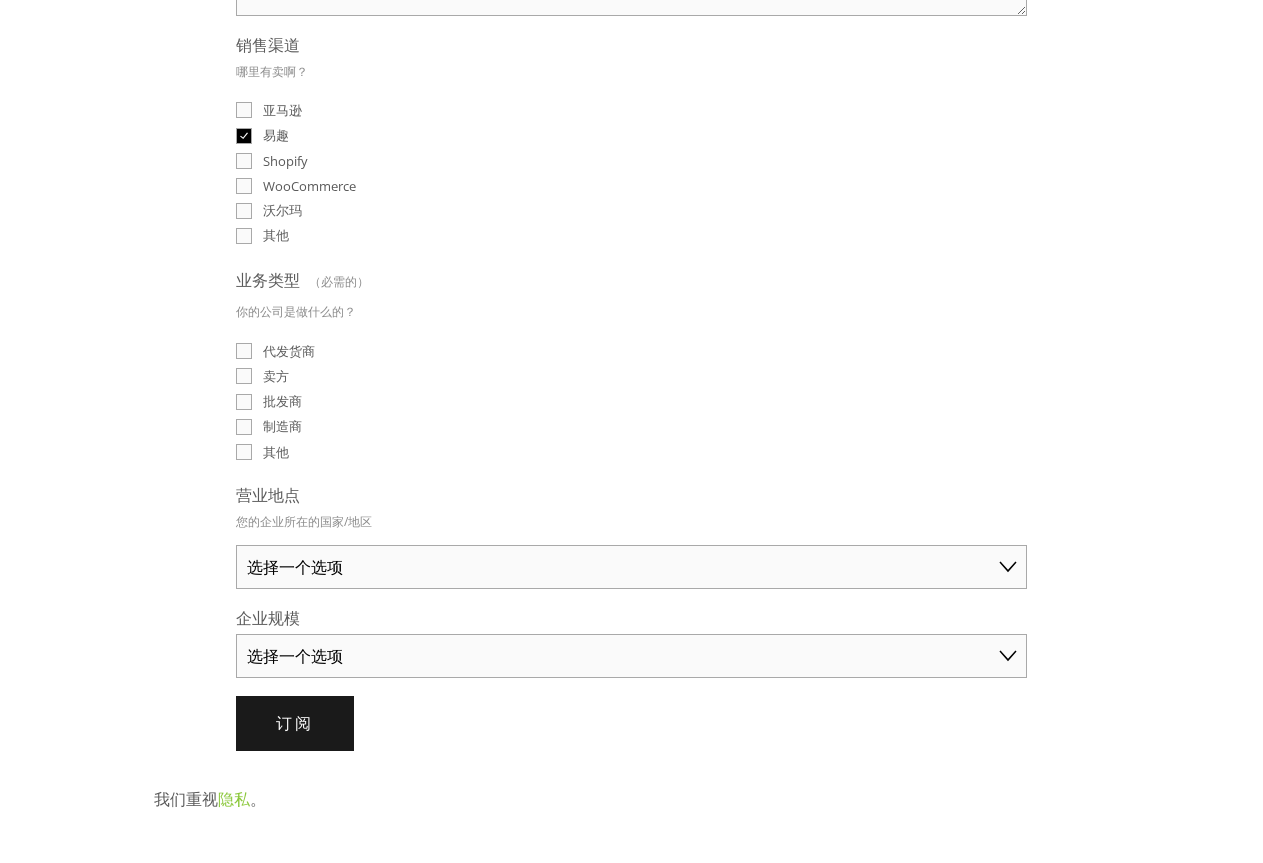 checkbox on "true" 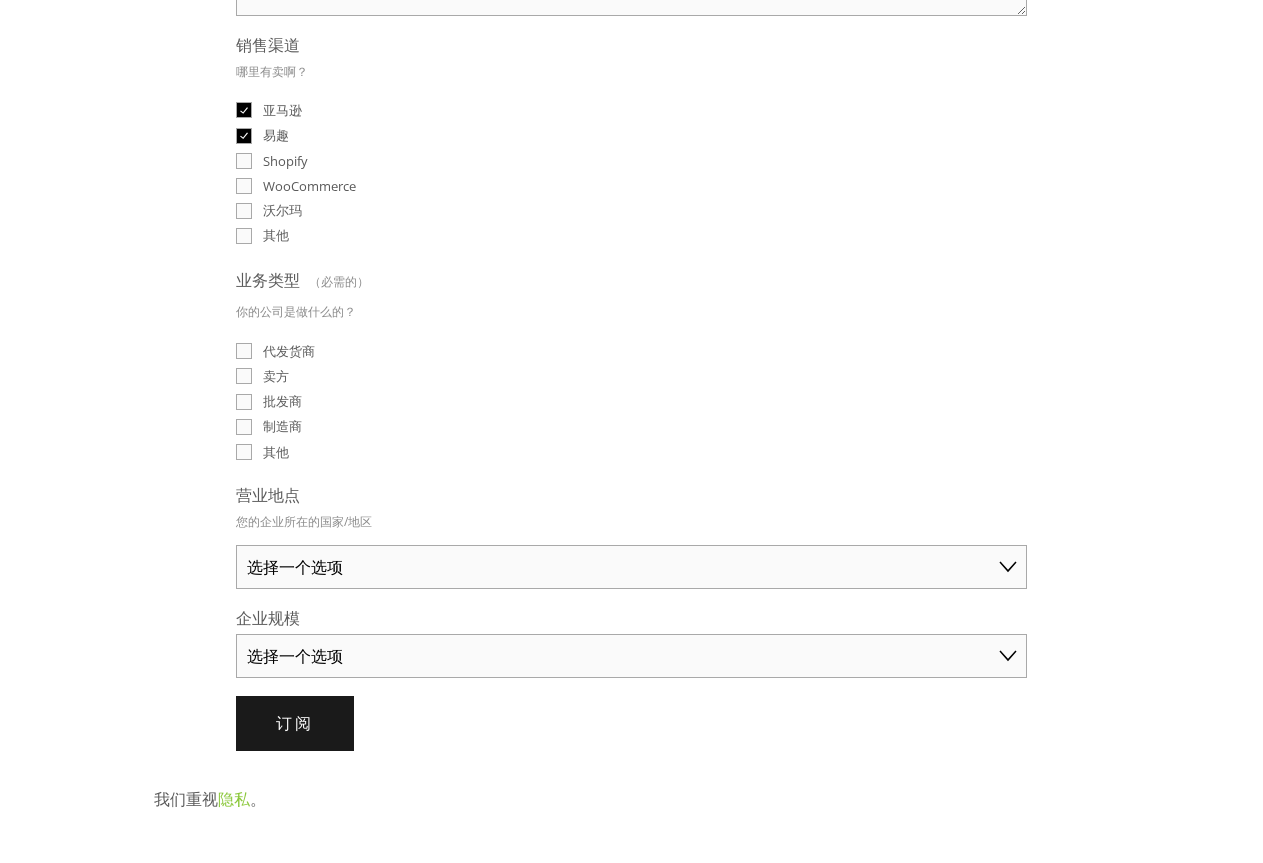 checkbox on "true" 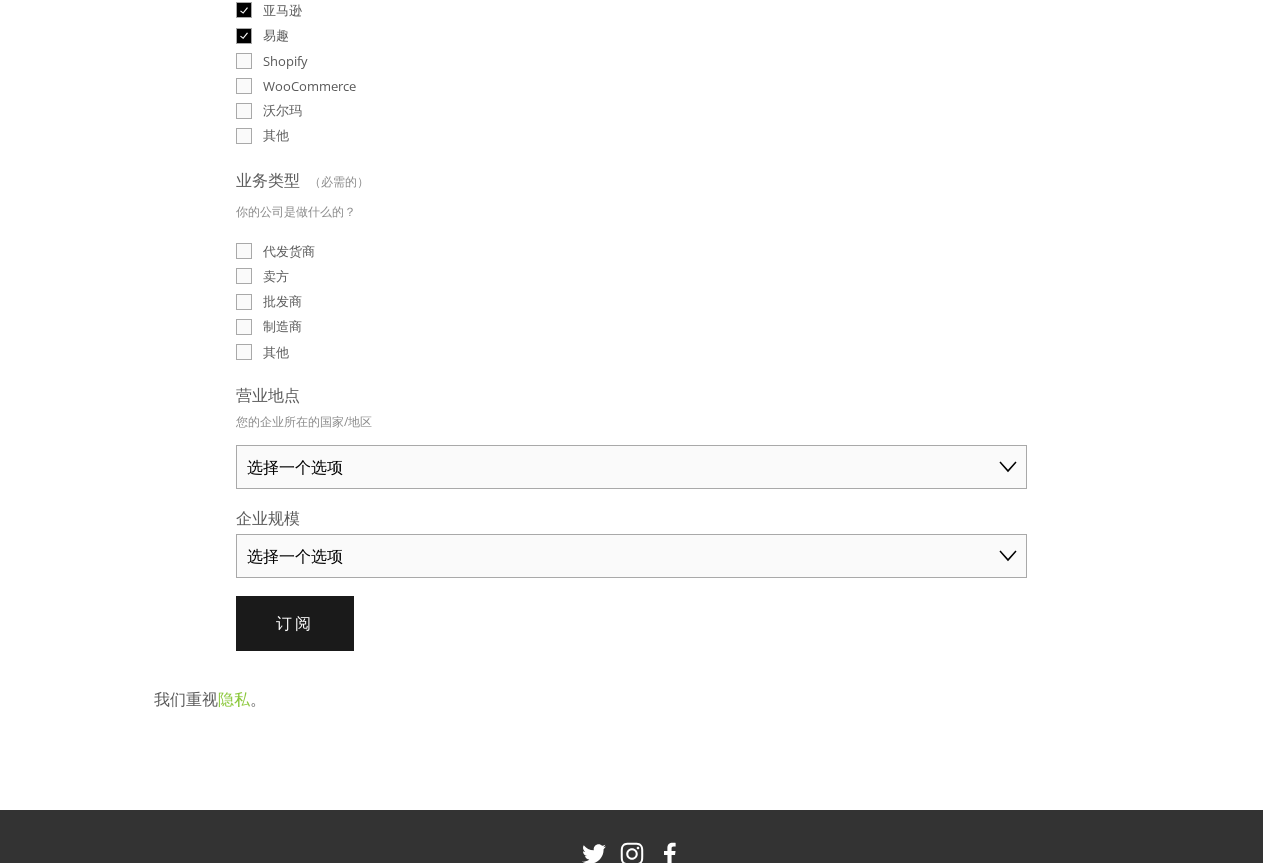 click on "卖方" at bounding box center [244, 276] 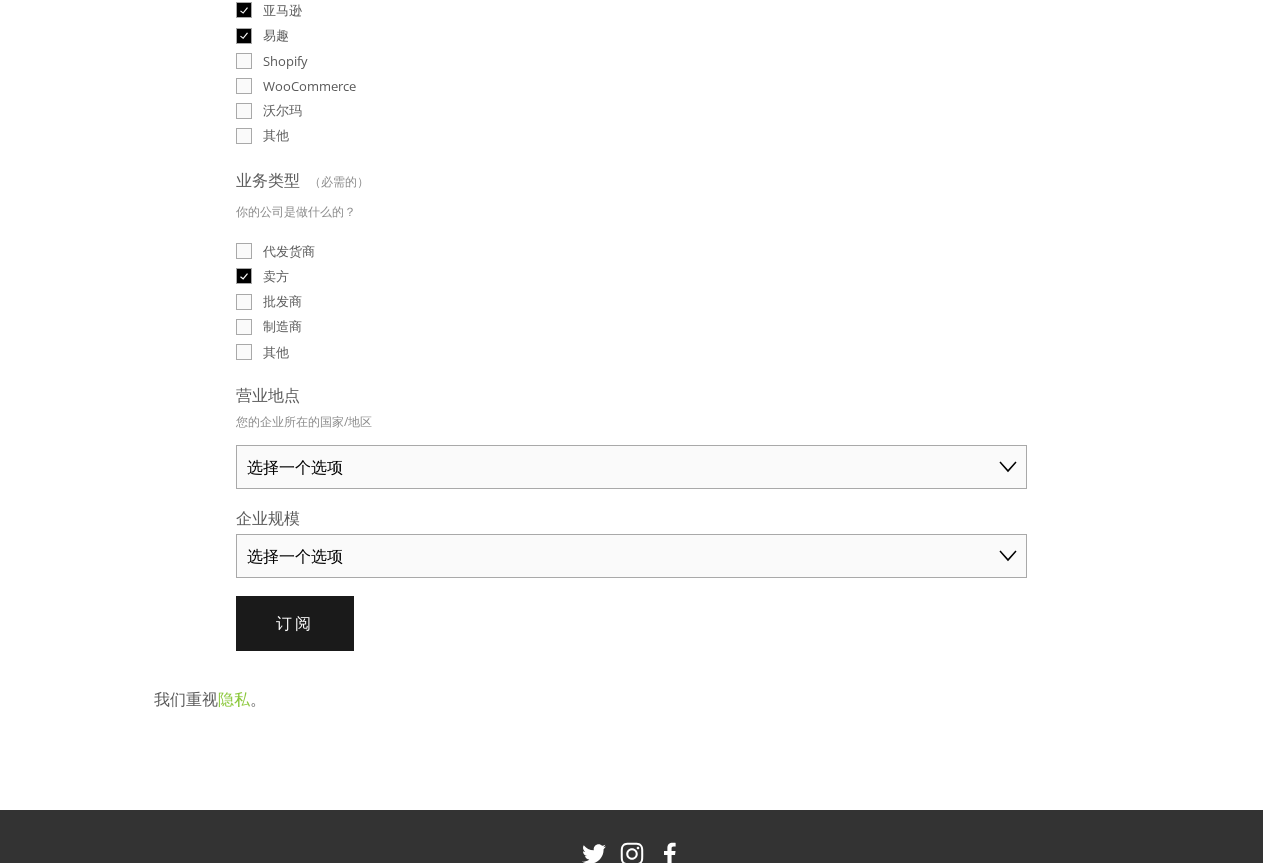 checkbox on "true" 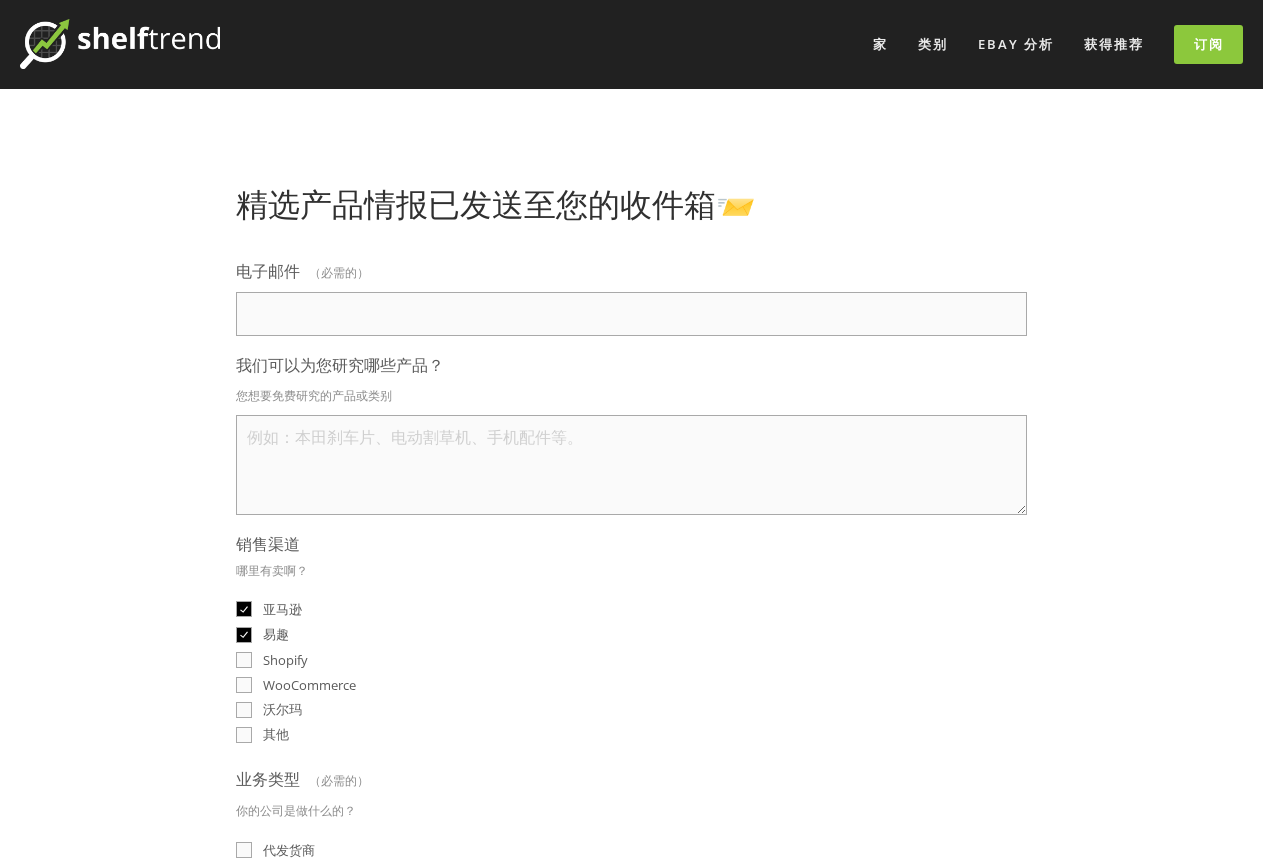 scroll, scrollTop: 0, scrollLeft: 0, axis: both 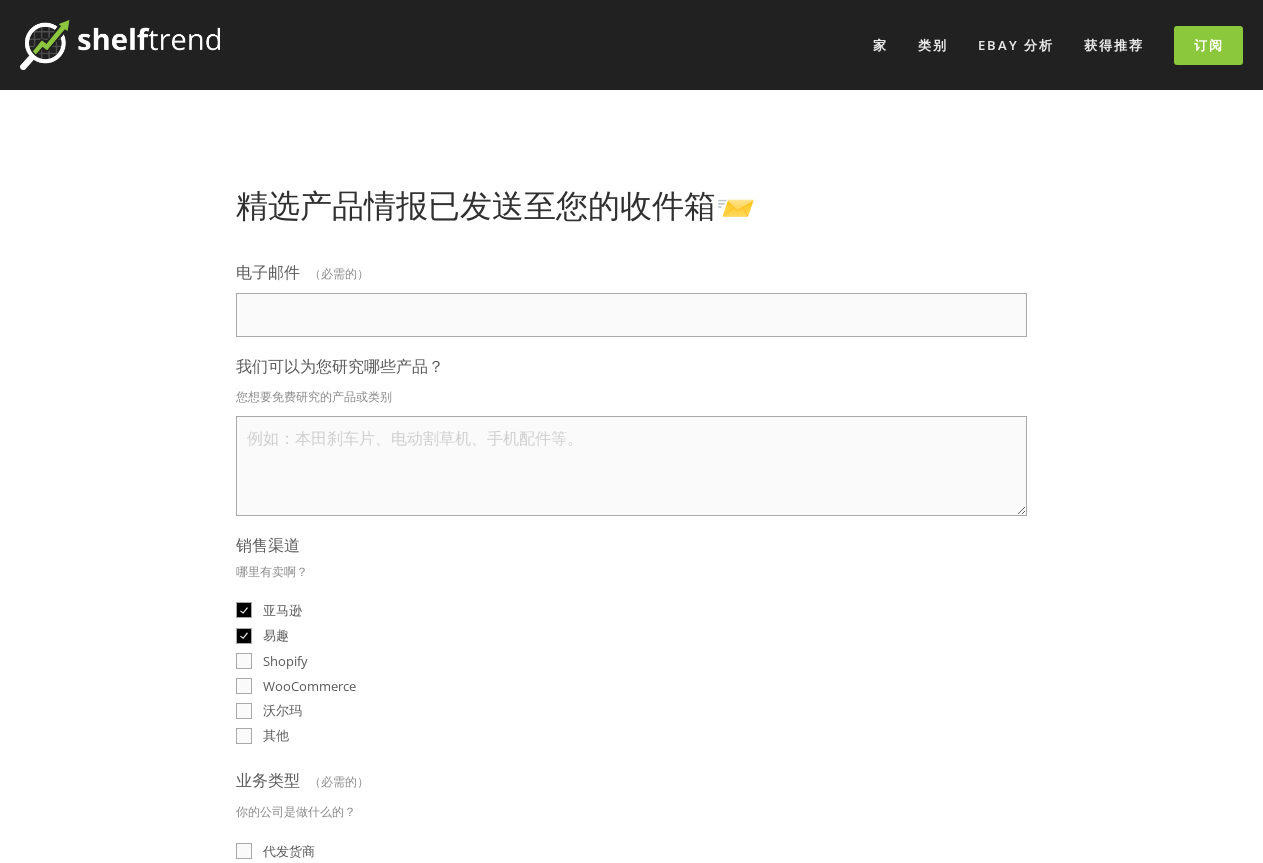 click on "电子邮件 （必需的）" at bounding box center [631, 315] 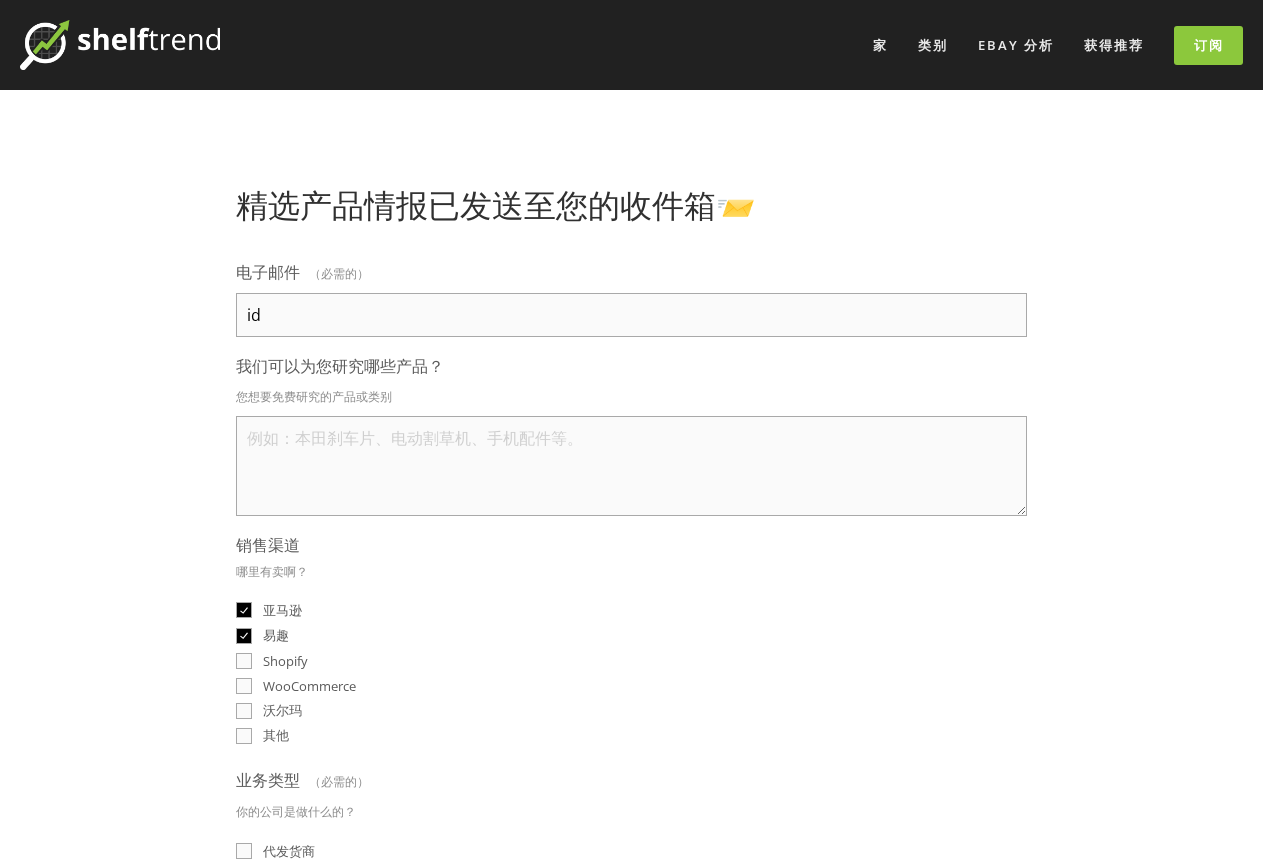 type on "i" 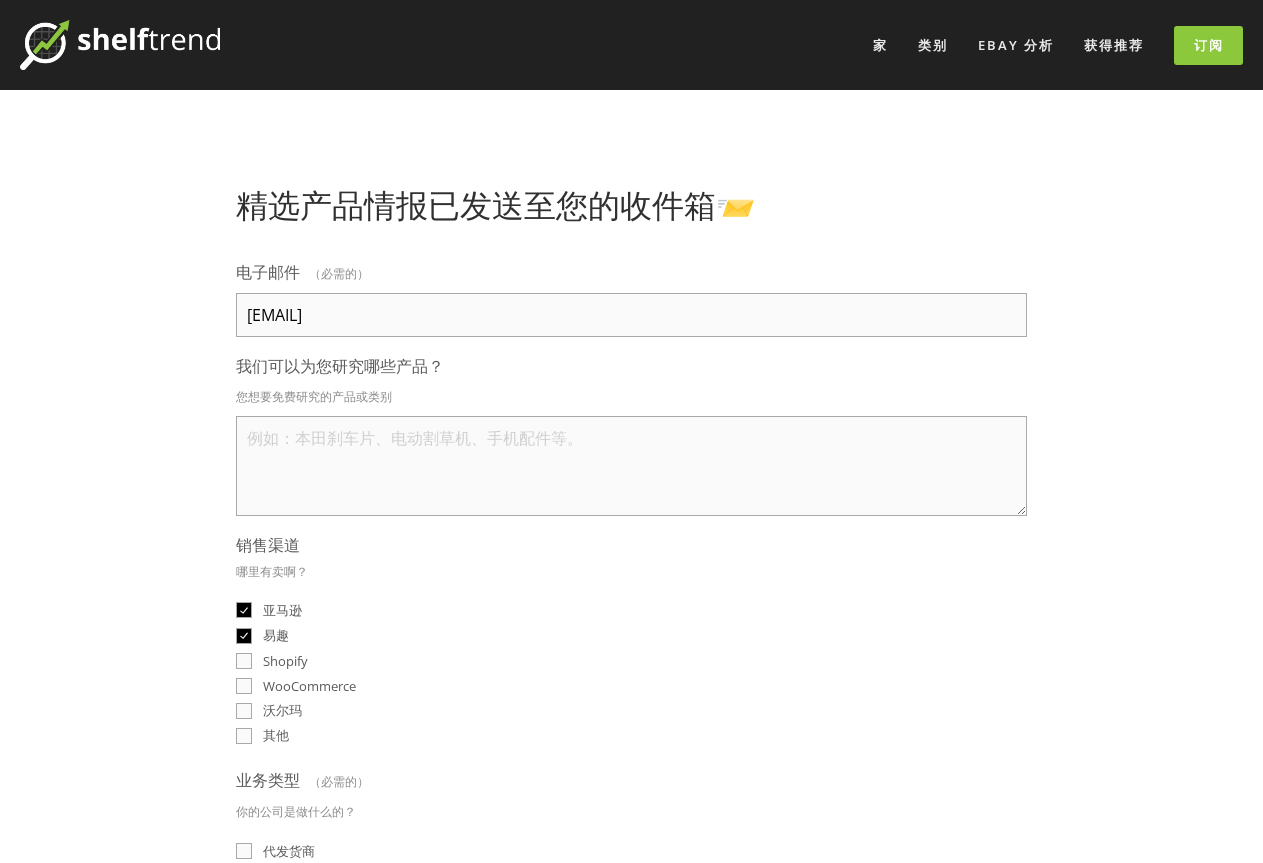 drag, startPoint x: 256, startPoint y: 304, endPoint x: 232, endPoint y: 310, distance: 24.738634 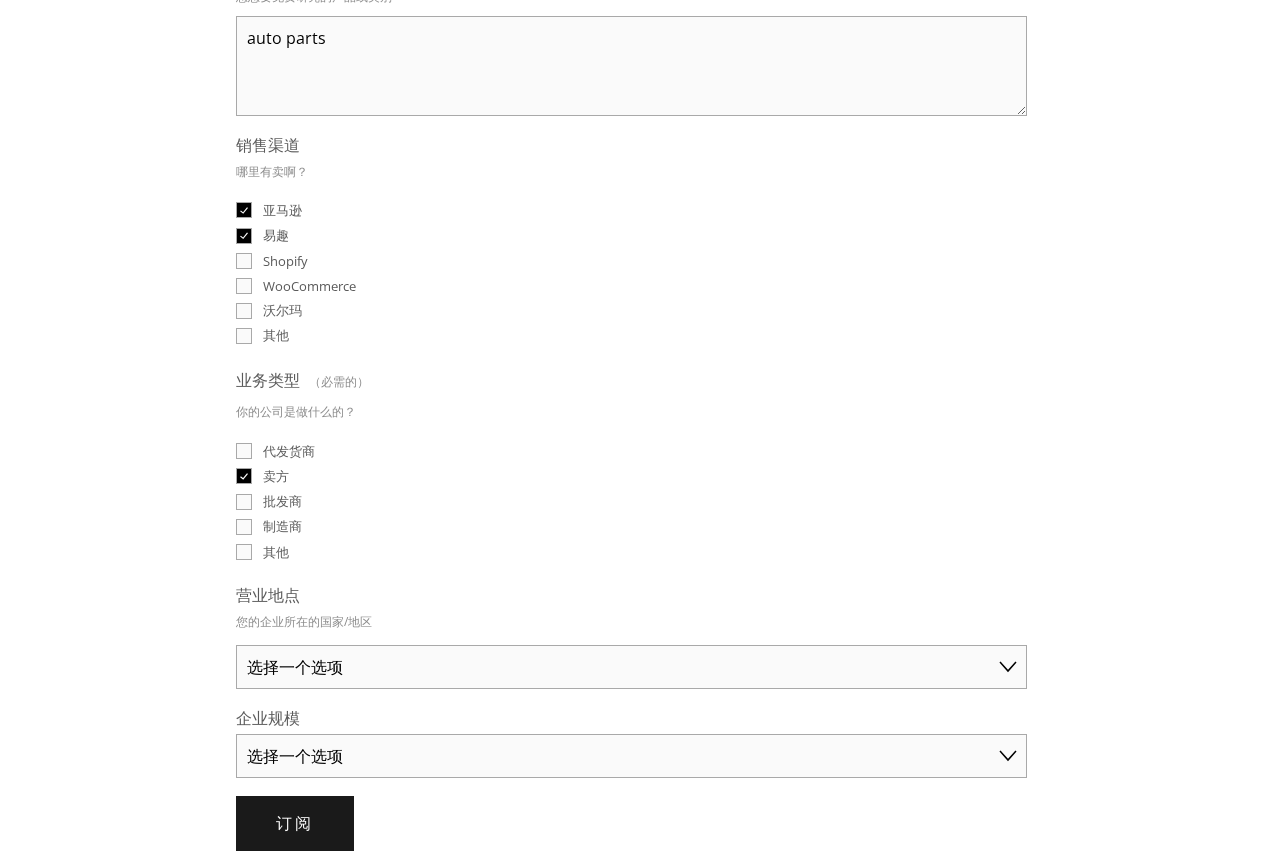 scroll, scrollTop: 600, scrollLeft: 0, axis: vertical 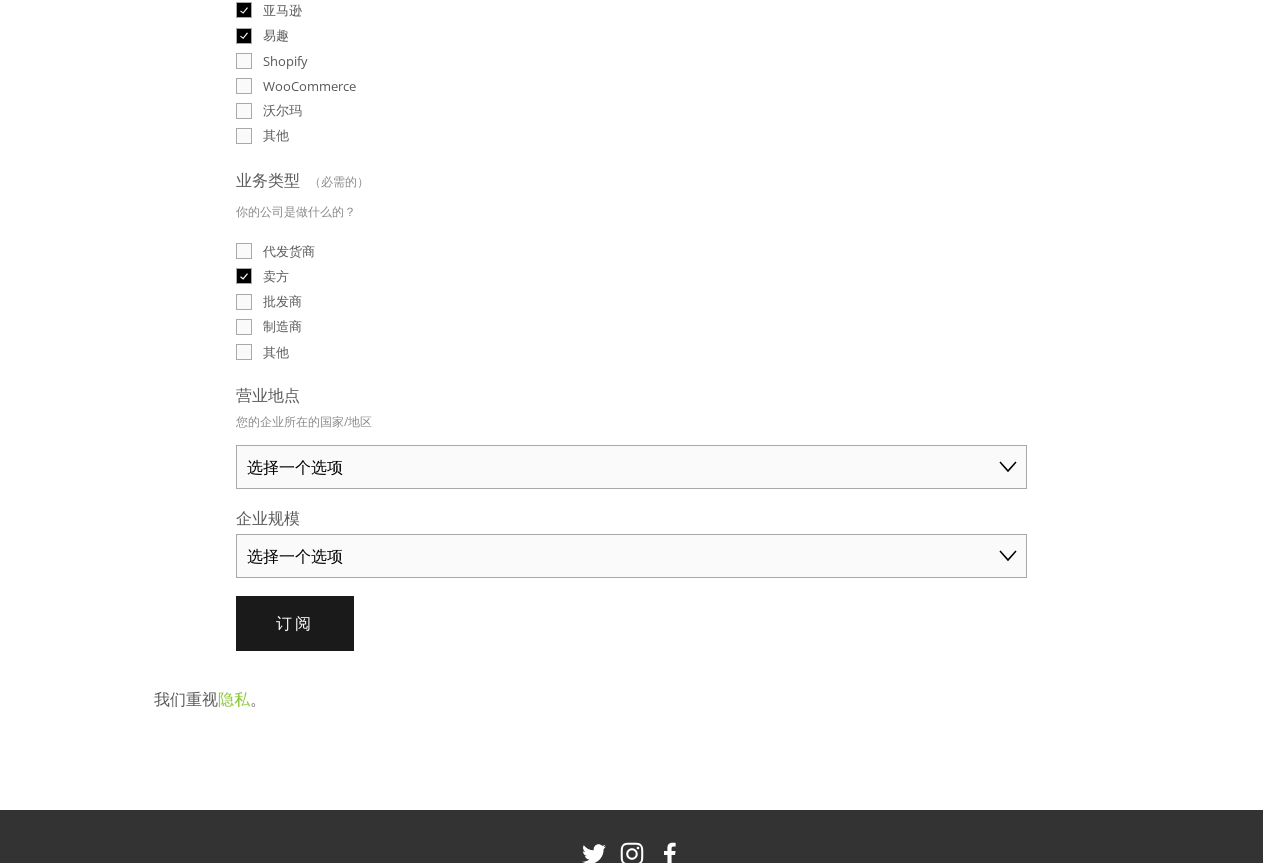 type on "auto parts" 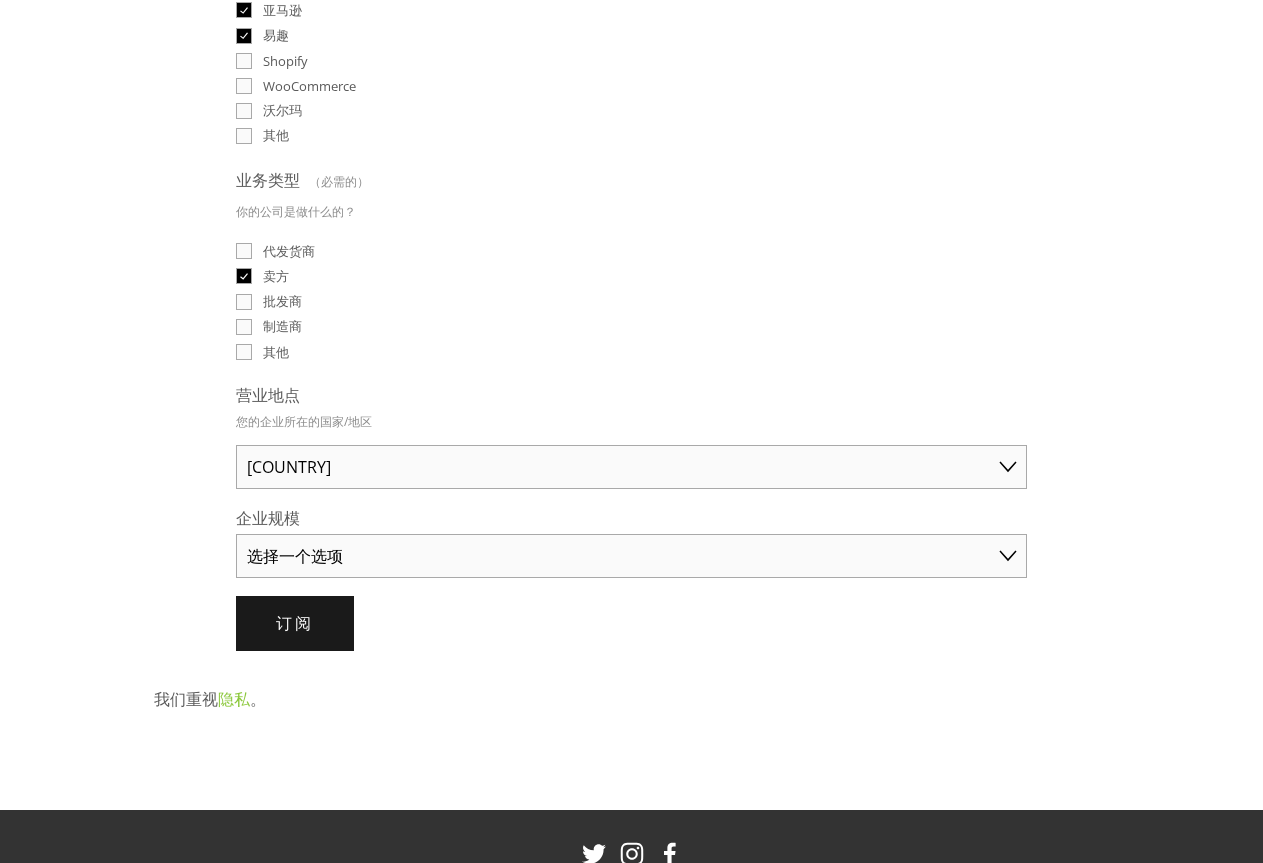 click on "选择一个选项 澳大利亚 美国 英国 中国 日本 德国 加拿大 其他" at bounding box center (631, 467) 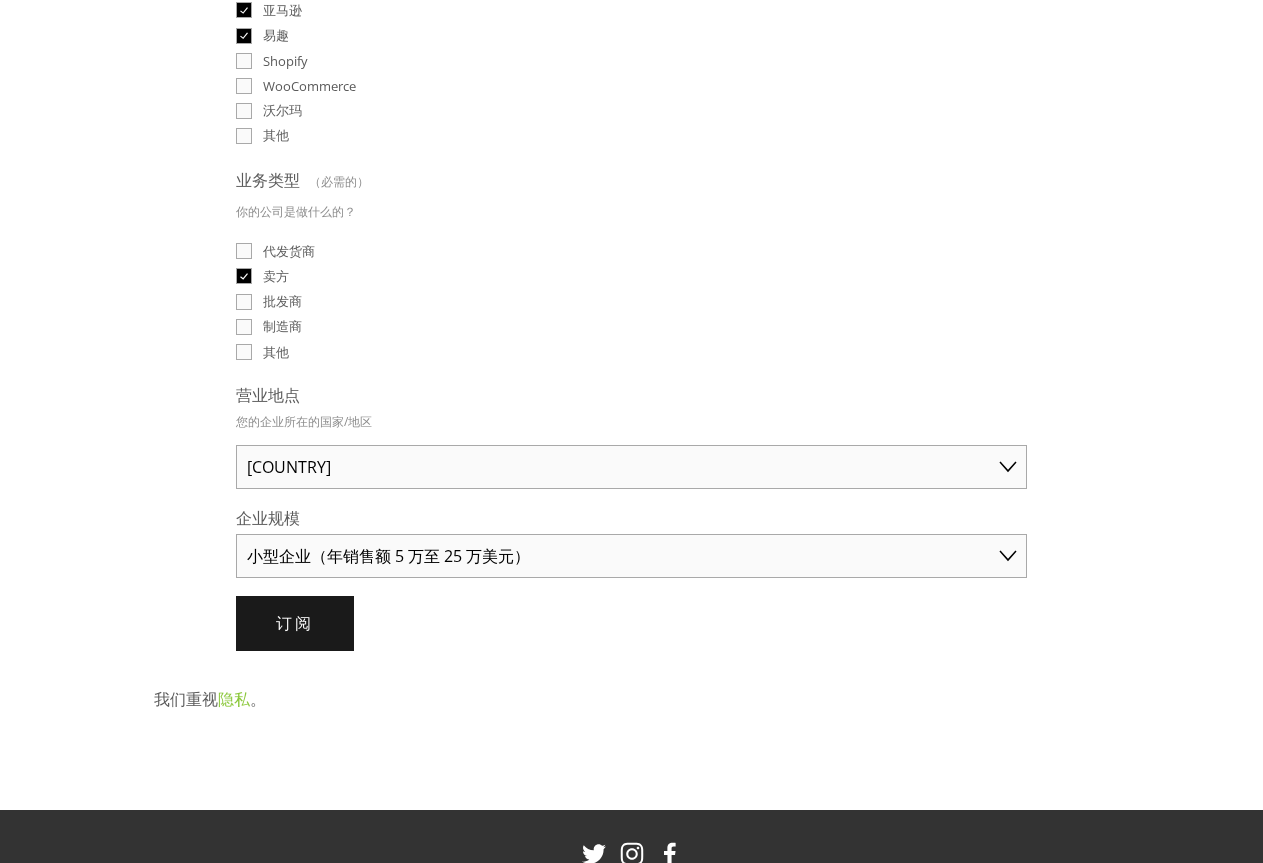 click on "选择一个选项 个人商家（年销售额低于 5 万美元） 小型企业（年销售额 5 万至 25 万美元） 成熟企业（年销售额超过 25 万美元）" at bounding box center (631, 556) 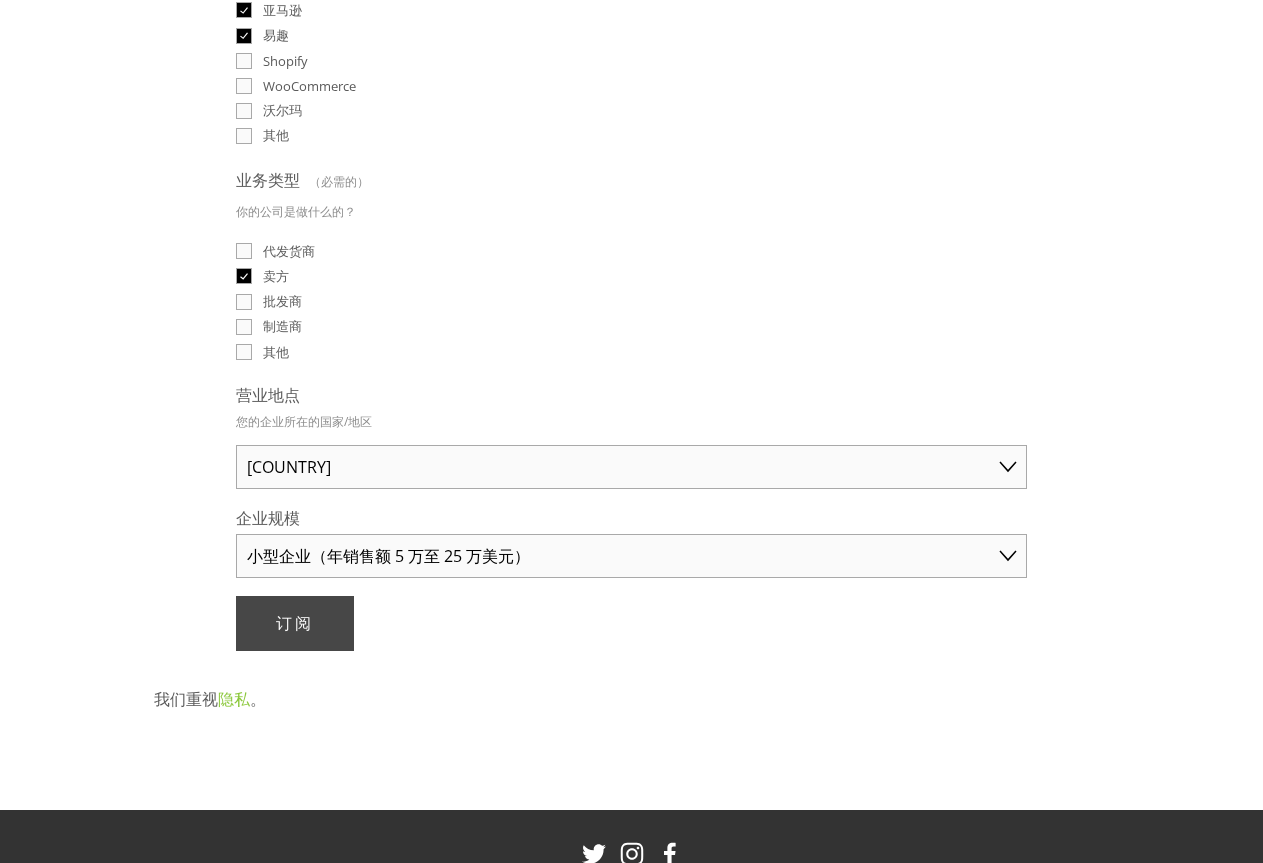 click on "订阅 订阅" at bounding box center [295, 623] 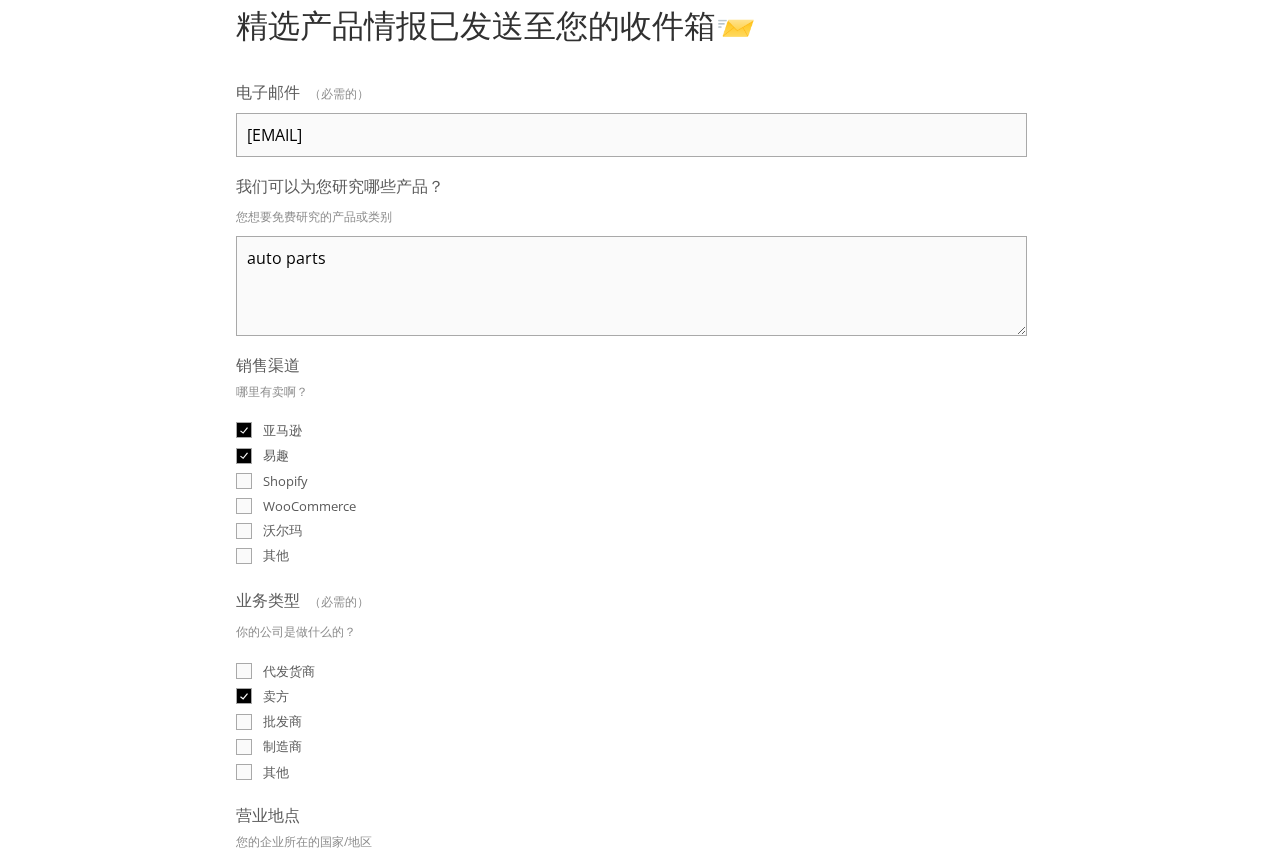 scroll, scrollTop: 0, scrollLeft: 0, axis: both 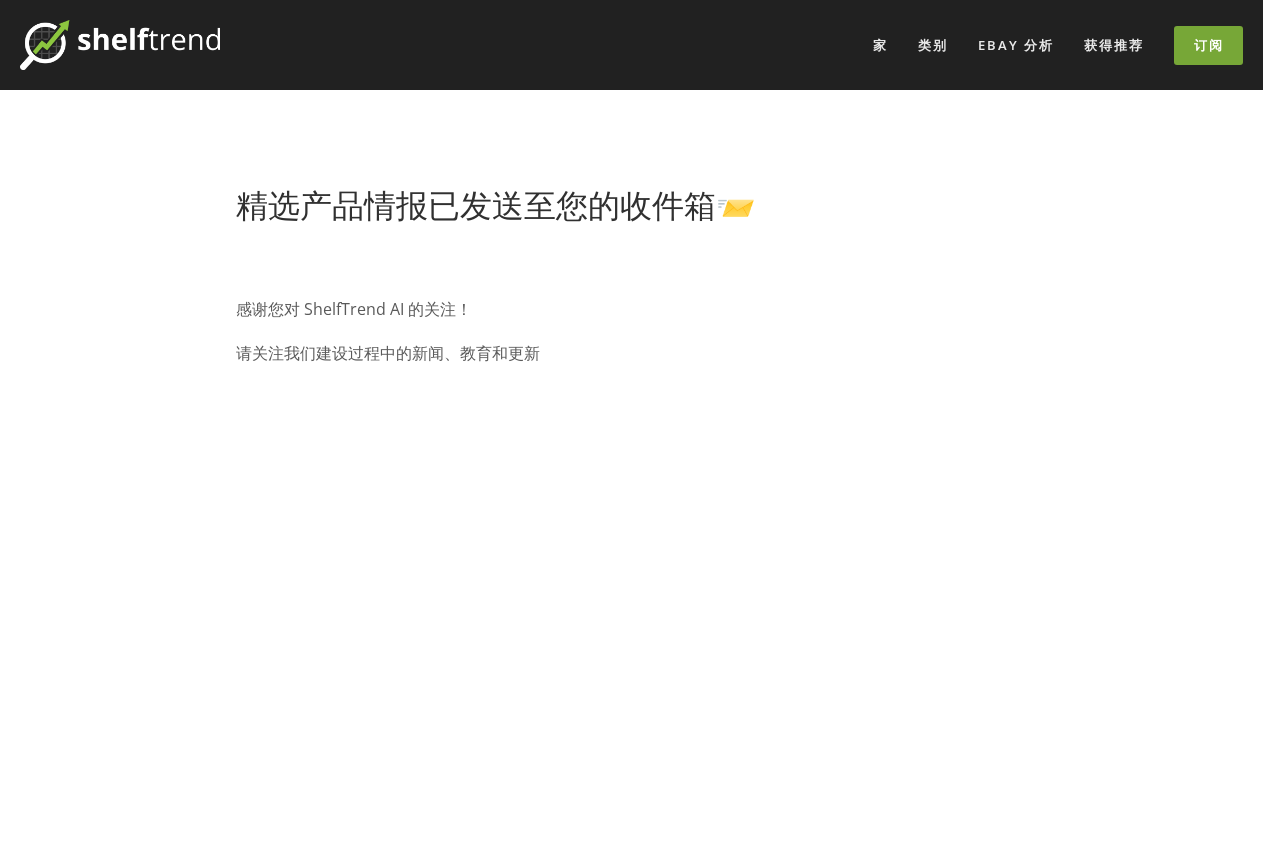 click on "订阅" at bounding box center [1209, 45] 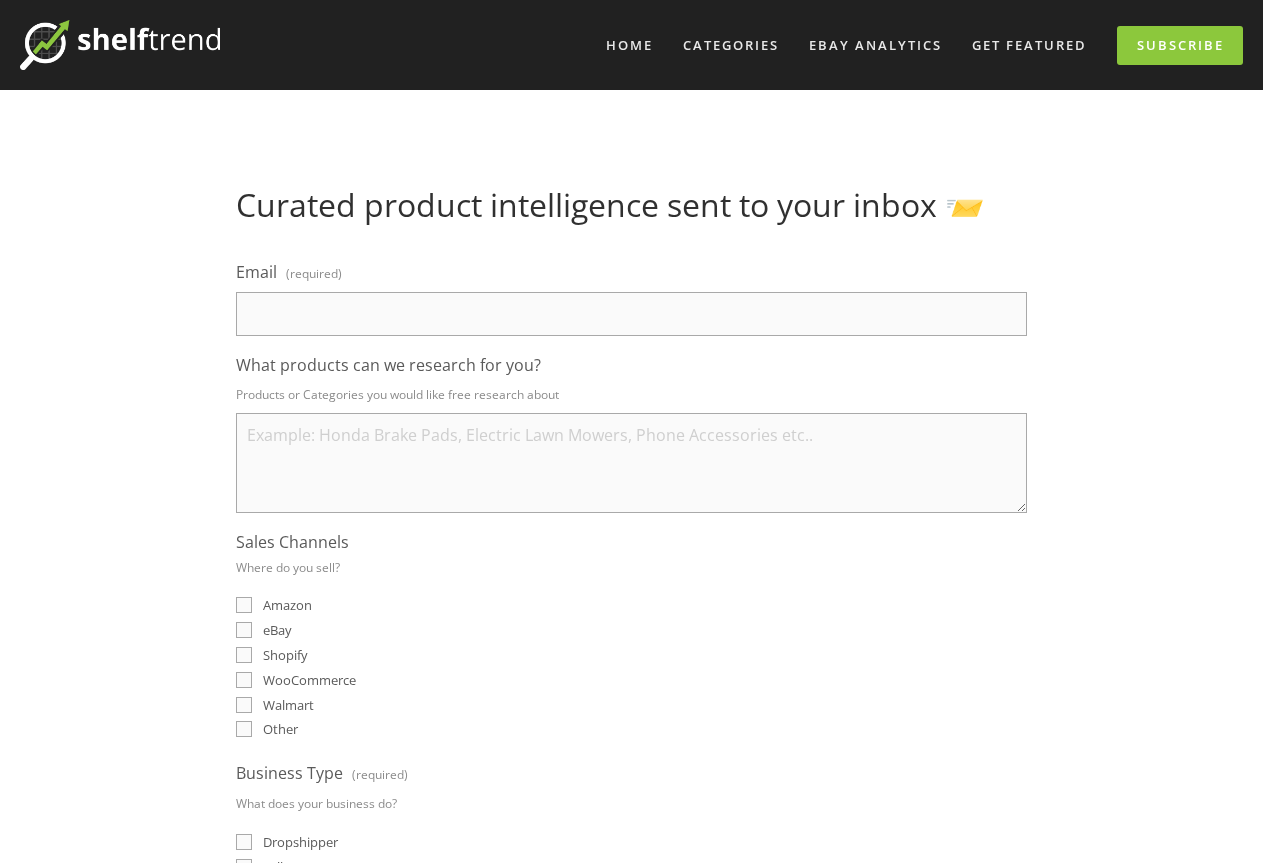 scroll, scrollTop: 500, scrollLeft: 0, axis: vertical 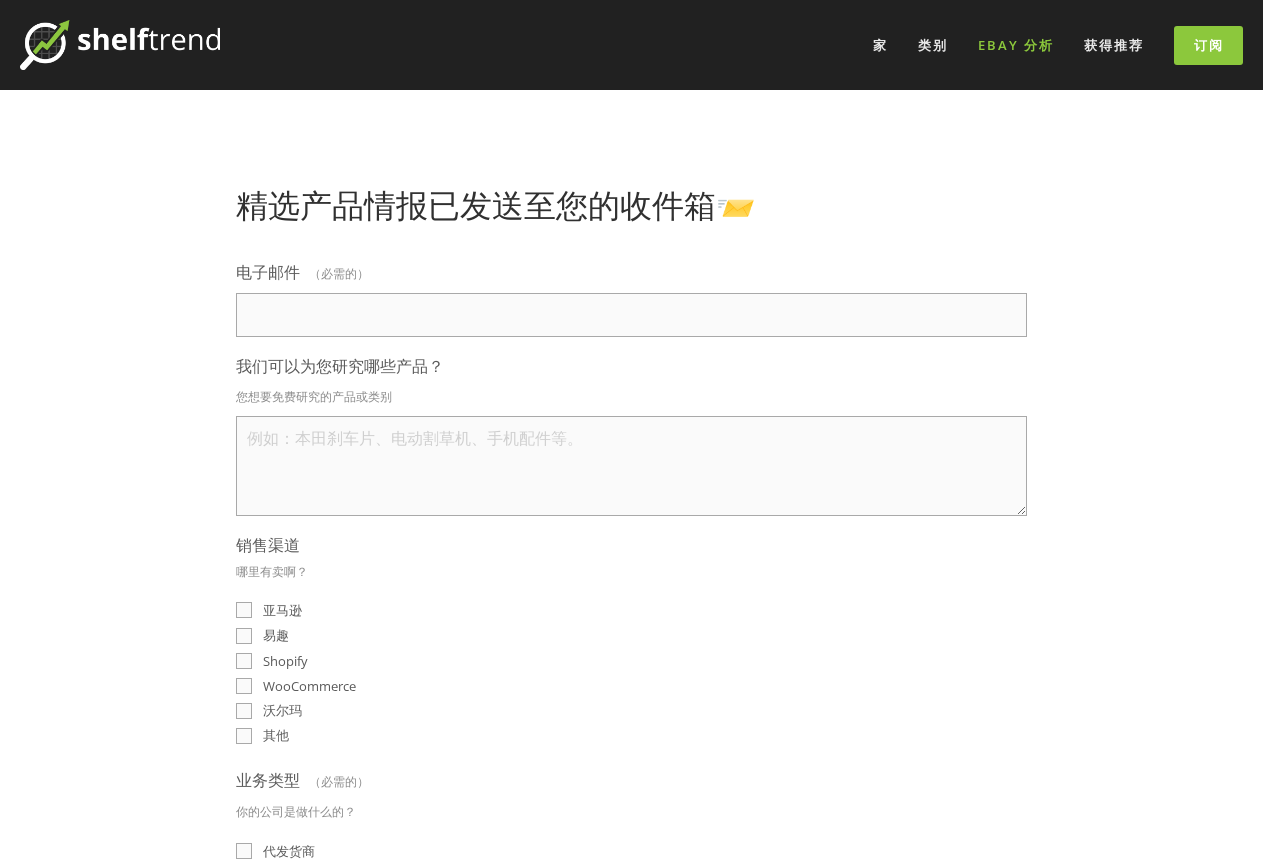 click on "eBay 分析" at bounding box center (1016, 45) 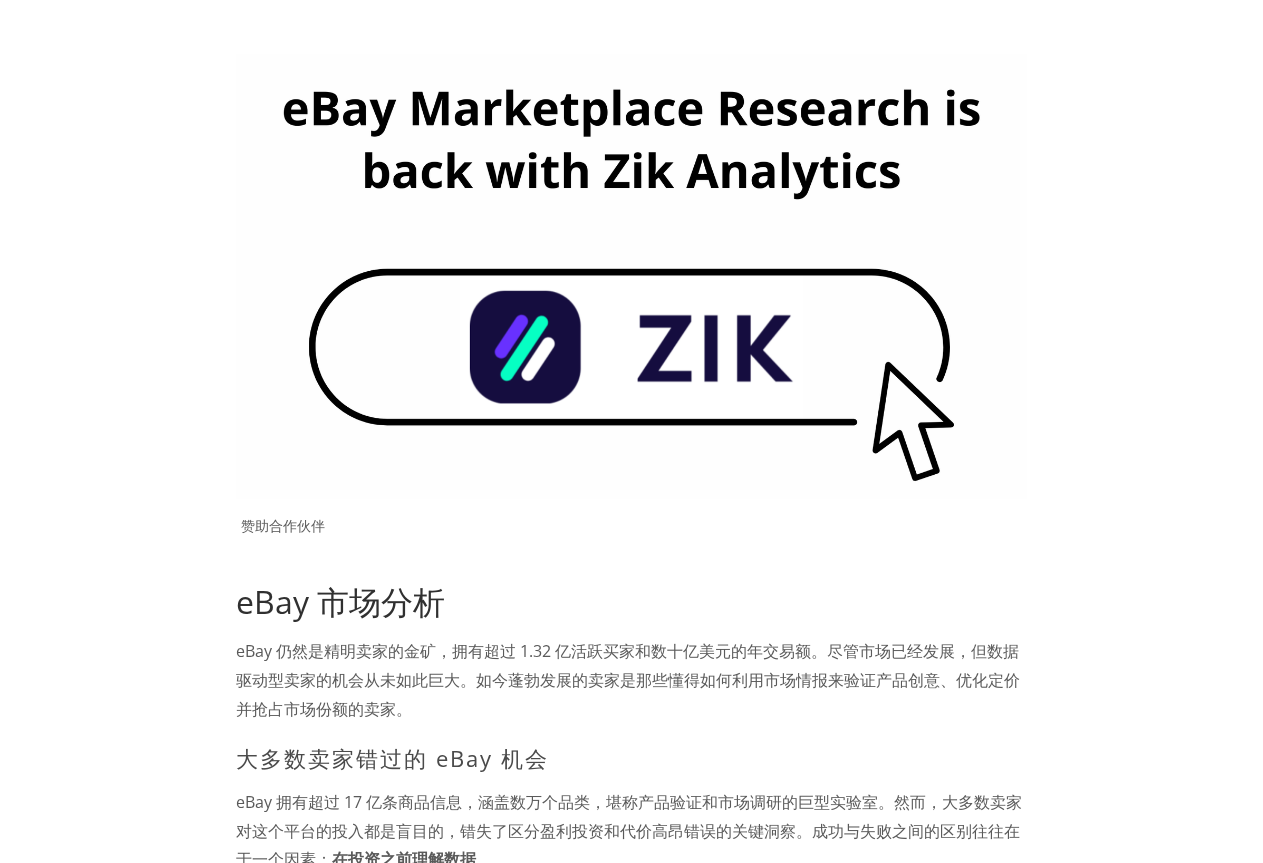 scroll, scrollTop: 500, scrollLeft: 0, axis: vertical 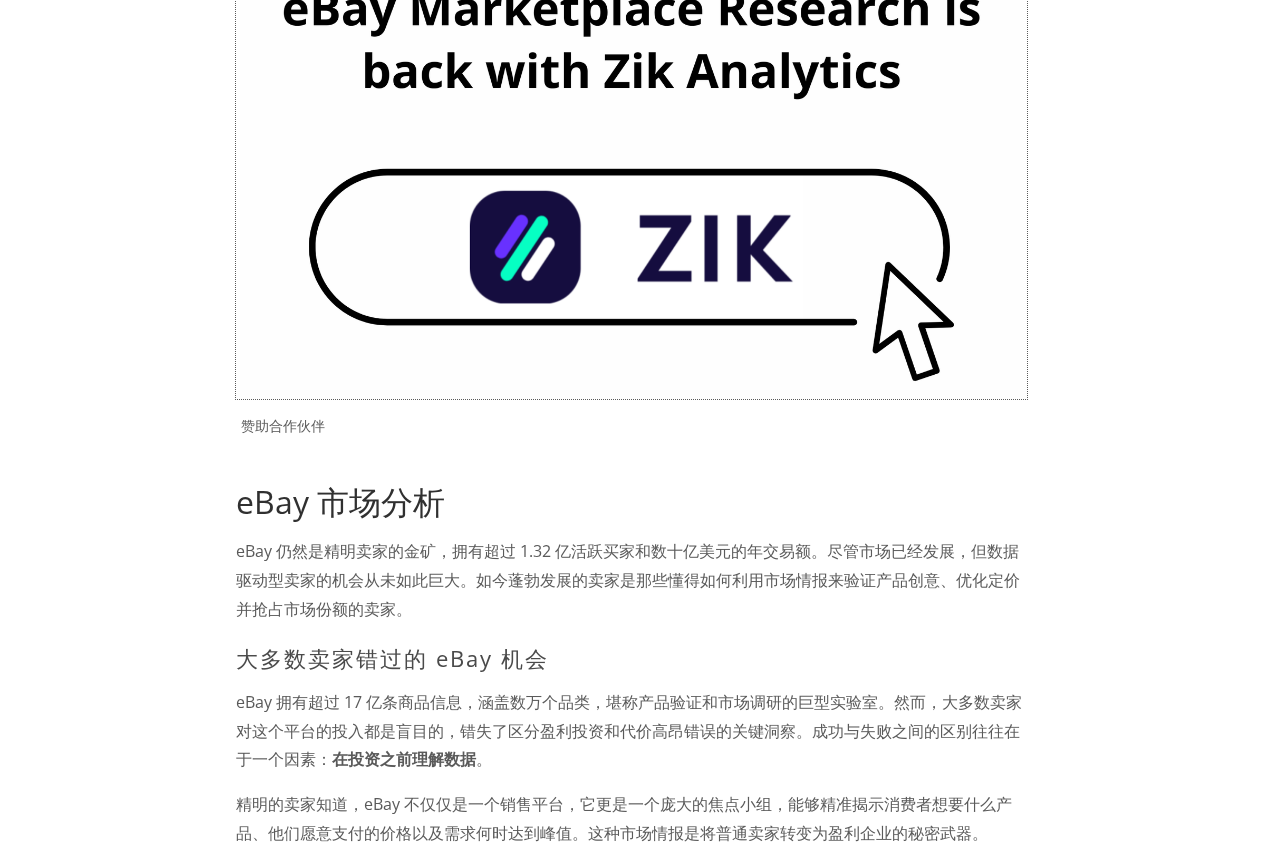 click at bounding box center (631, 176) 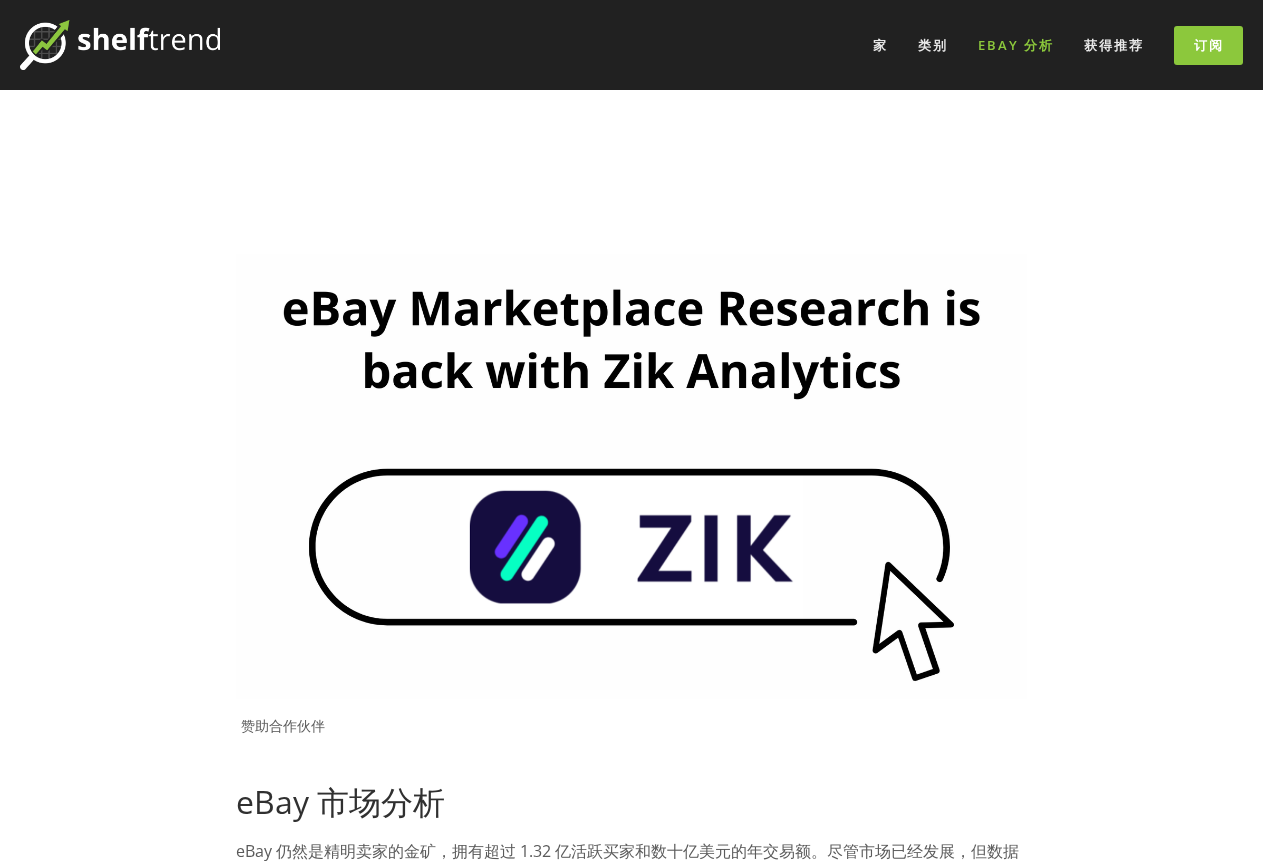 click on "eBay 分析" at bounding box center (1016, 45) 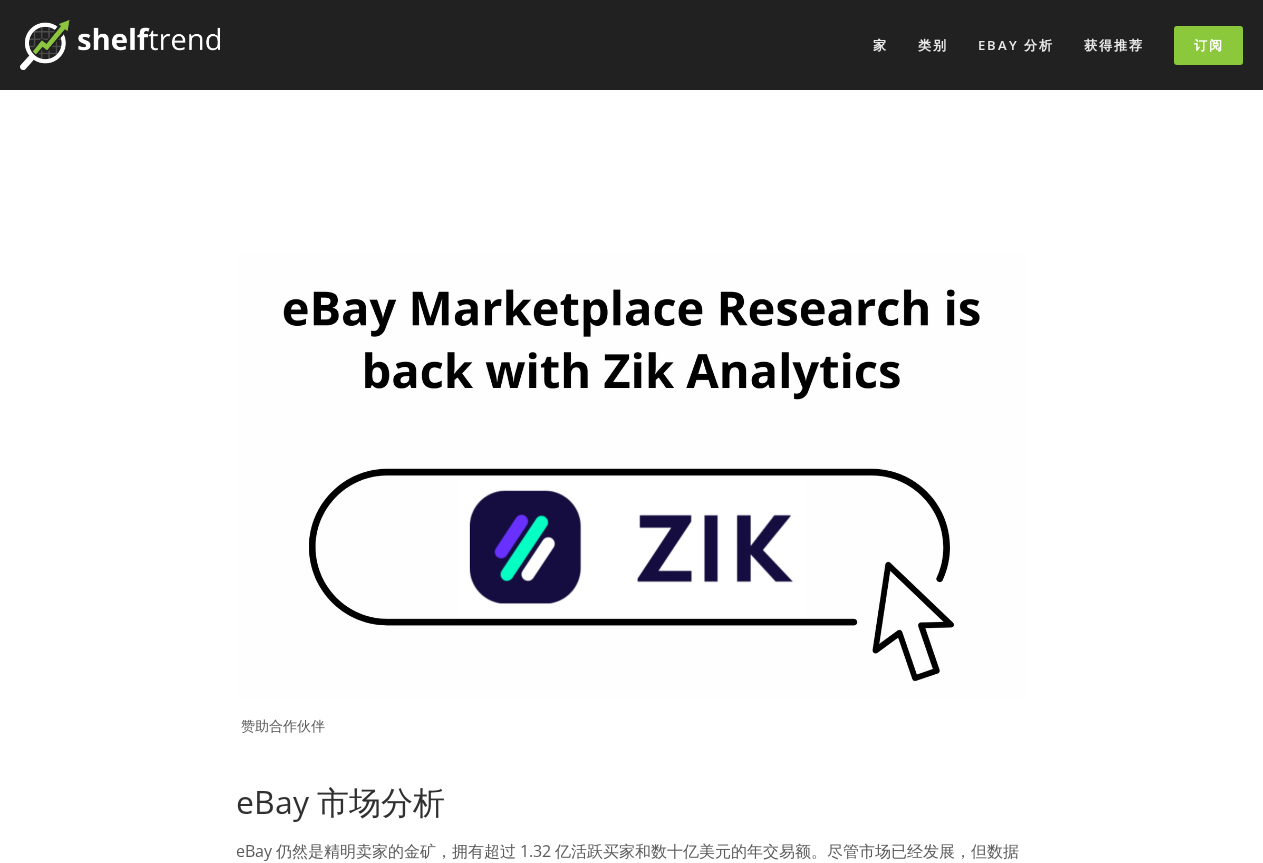 scroll, scrollTop: 0, scrollLeft: 0, axis: both 